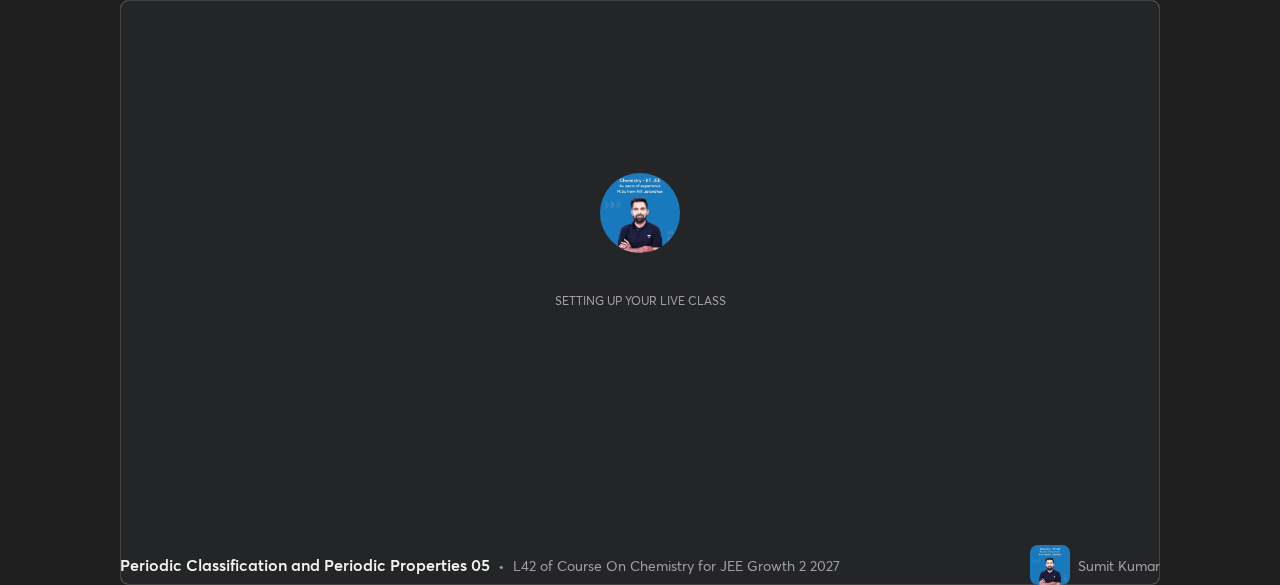 scroll, scrollTop: 0, scrollLeft: 0, axis: both 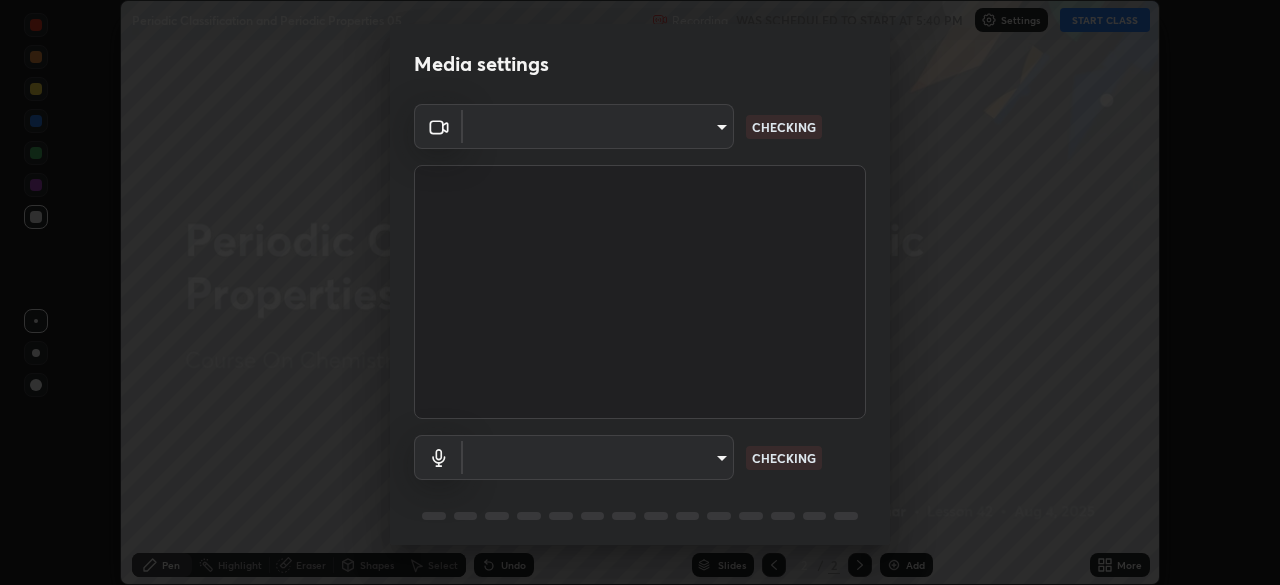 click on "Erase all Periodic Classification and Periodic Properties 05 Recording WAS SCHEDULED TO START AT  5:40 PM Settings START CLASS Setting up your live class Periodic Classification and Periodic Properties 05 • L42 of Course On Chemistry for JEE Growth 2 2027 [PERSON] Pen Highlight Eraser Shapes Select Undo Slides 2 / 2 Add More No doubts shared Encourage your learners to ask a doubt for better clarity Report an issue Reason for reporting Buffering Chat not working Audio - Video sync issue Educator video quality low ​ Attach an image Report Media settings ​ CHECKING ​ CHECKING 1 / 5 Next" at bounding box center (640, 292) 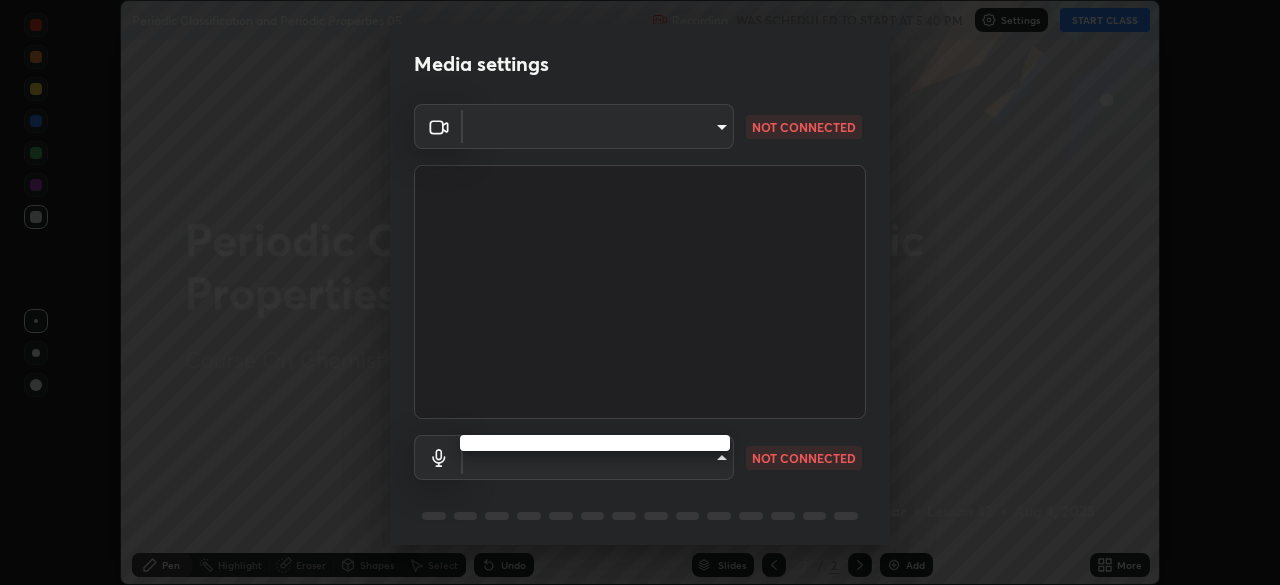 type on "7b92a674a35f0025a587bd0b893f1a0554834cc6a3f109c1d2a23a21a5ebc9d9" 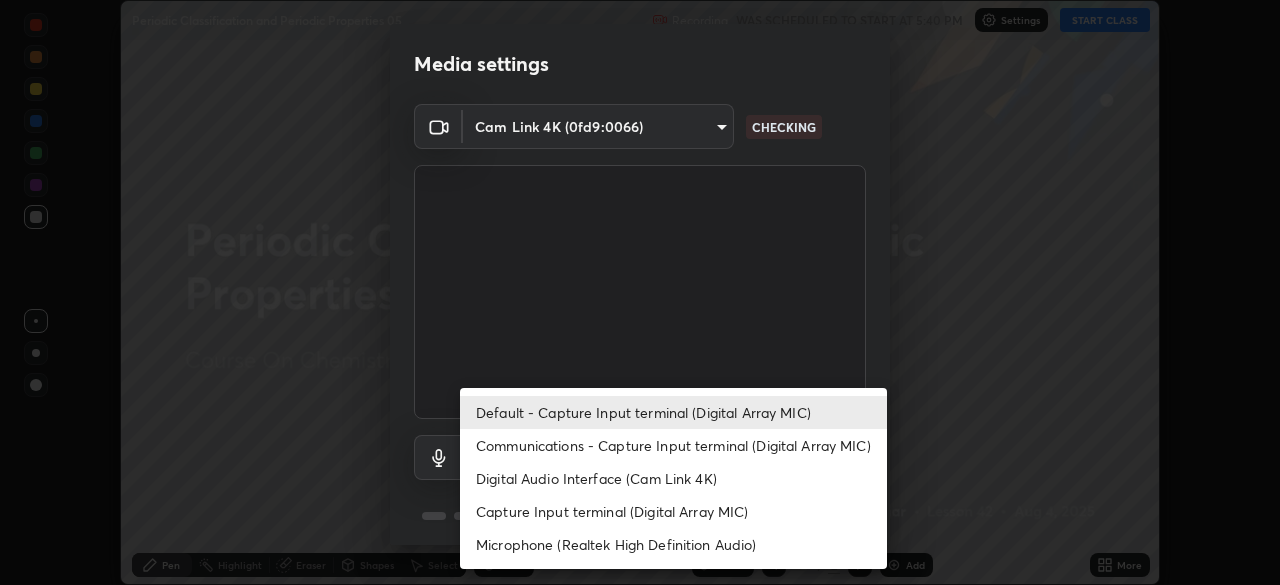 click on "Communications - Capture Input terminal (Digital Array MIC)" at bounding box center (673, 445) 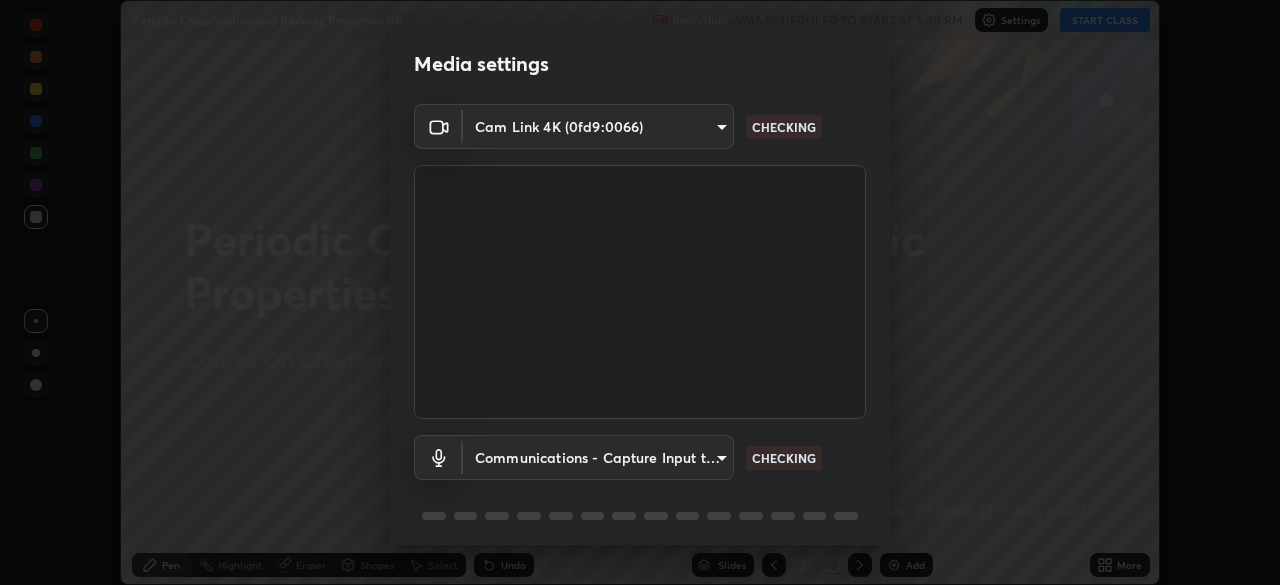 scroll, scrollTop: 71, scrollLeft: 0, axis: vertical 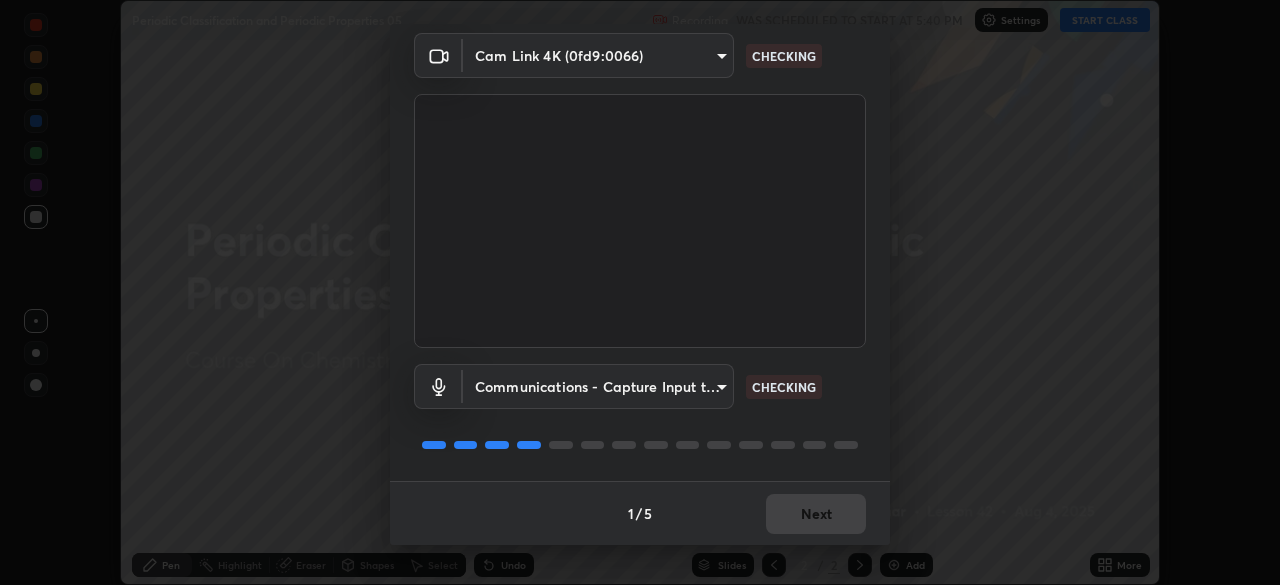 click on "1 / 5 Next" at bounding box center [640, 513] 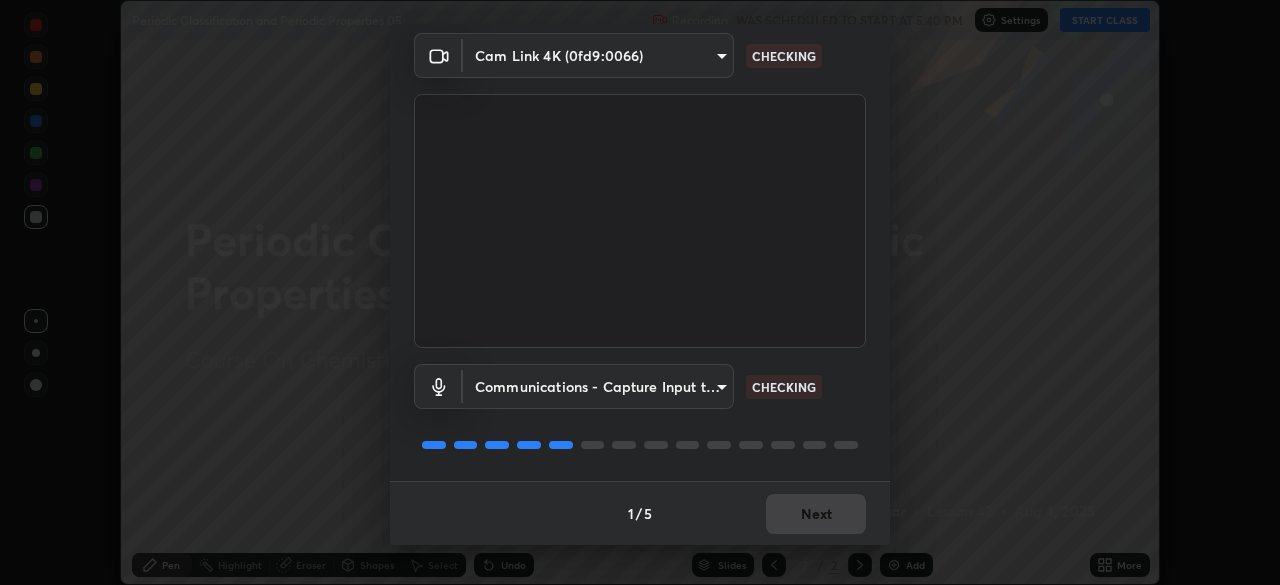 click on "1 / 5 Next" at bounding box center (640, 513) 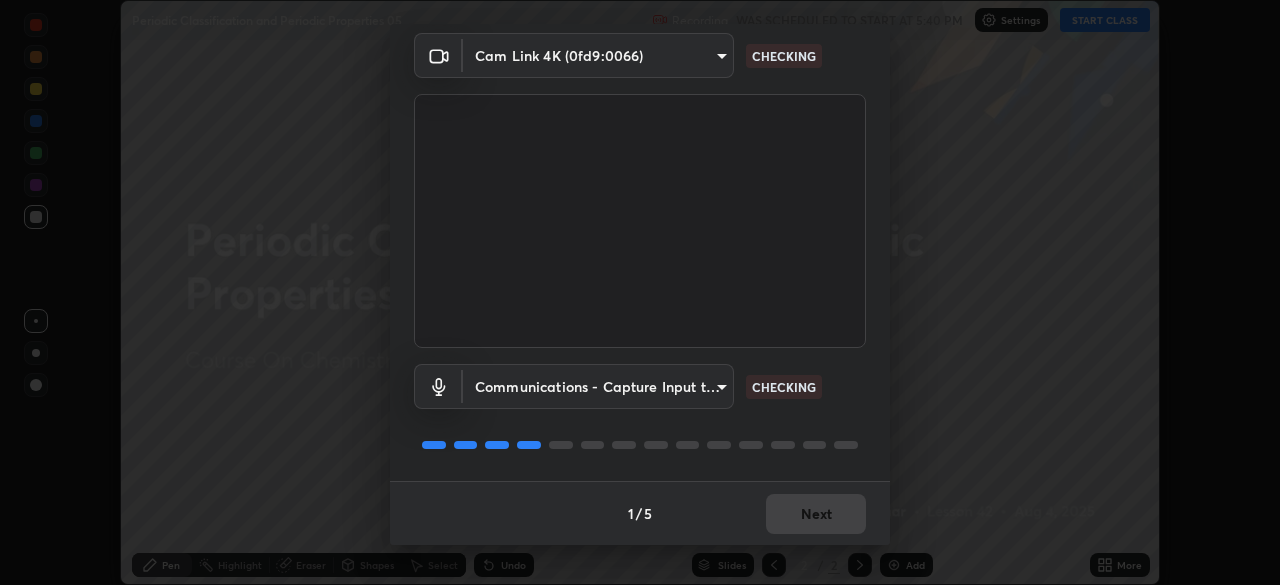 click on "1 / 5 Next" at bounding box center (640, 513) 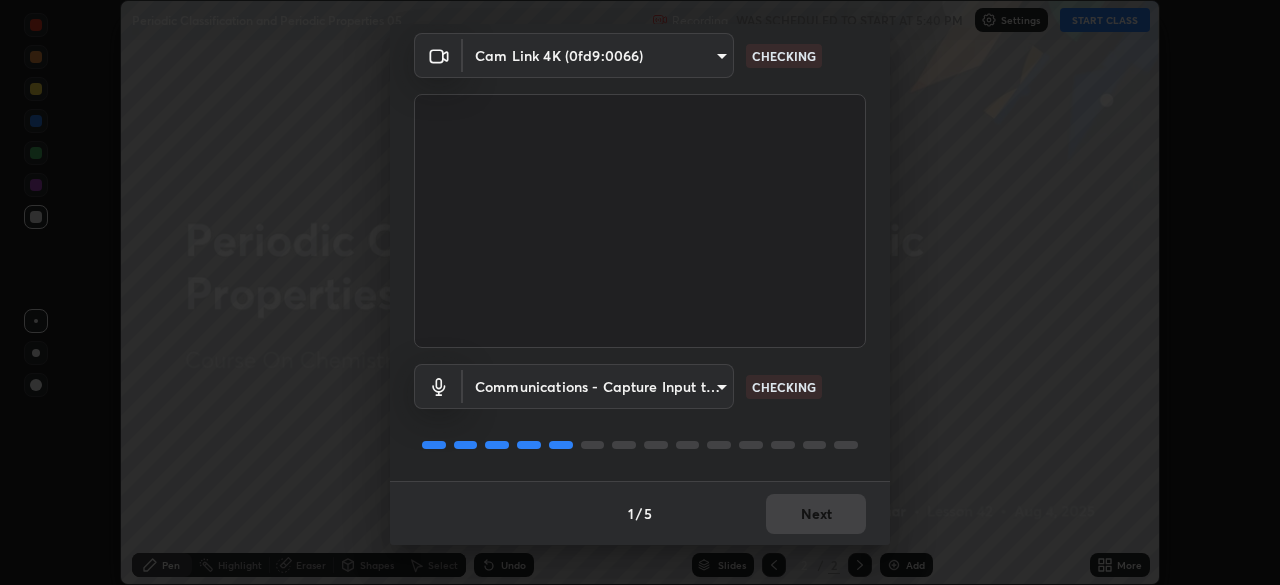 click on "1 / 5 Next" at bounding box center (640, 513) 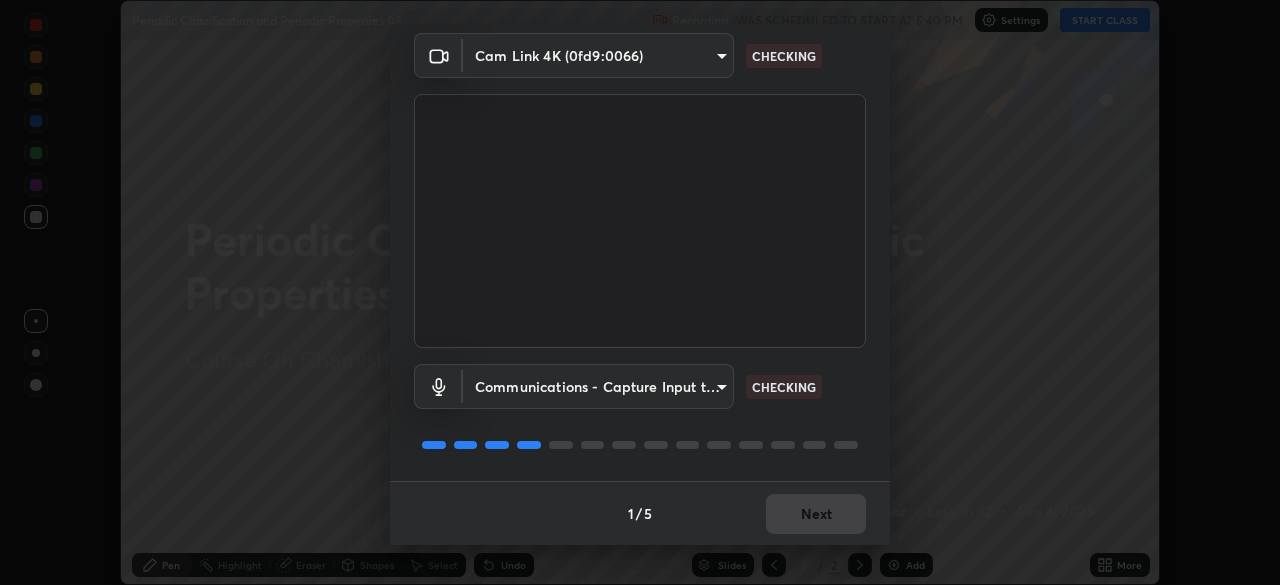 click on "1 / 5 Next" at bounding box center (640, 513) 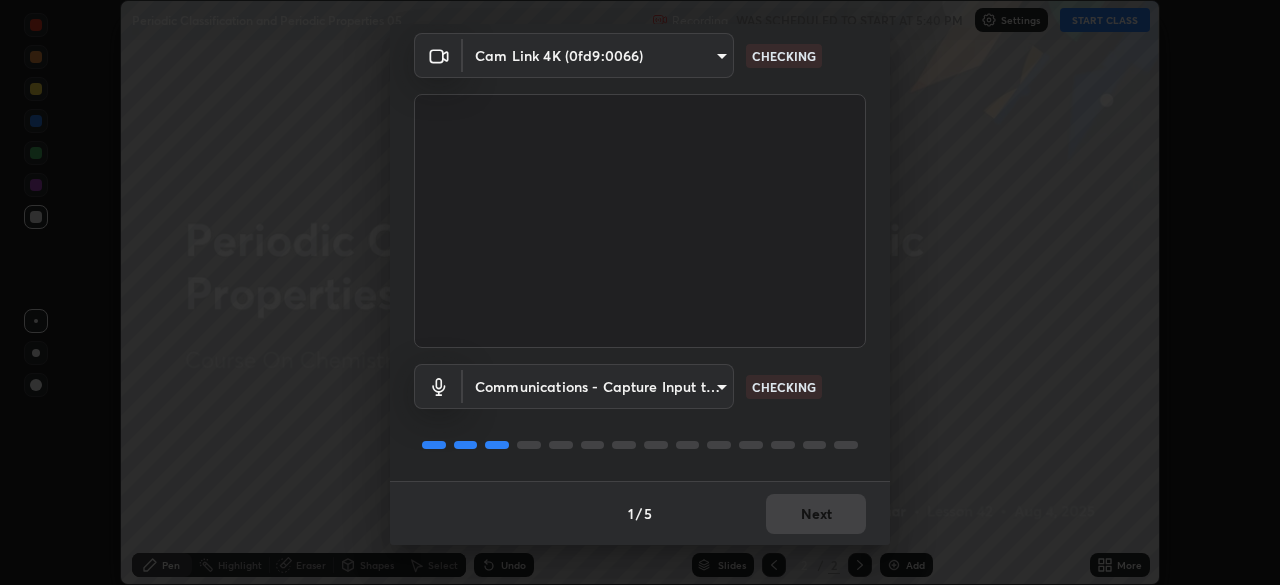 click on "1 / 5 Next" at bounding box center [640, 513] 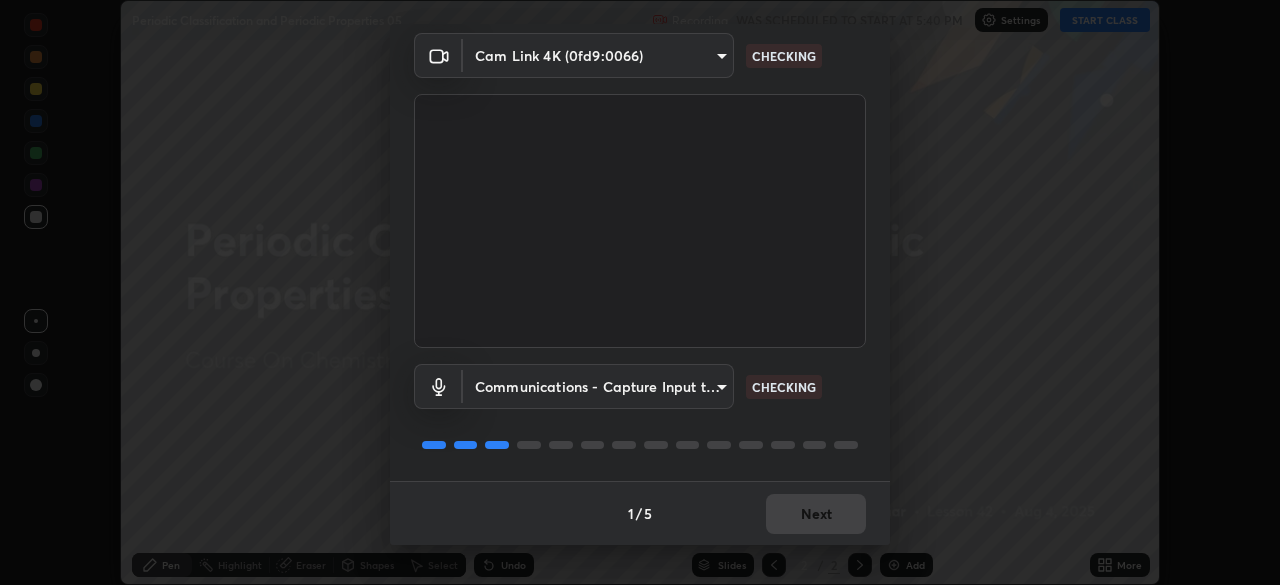click on "1 / 5 Next" at bounding box center [640, 513] 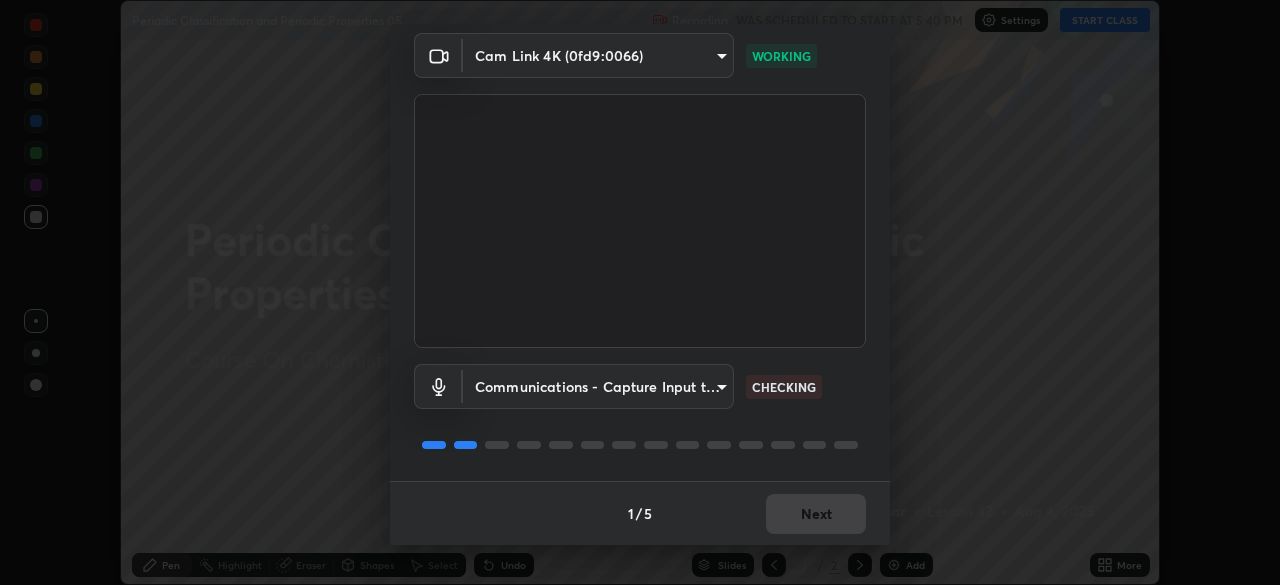 click on "1 / 5 Next" at bounding box center (640, 513) 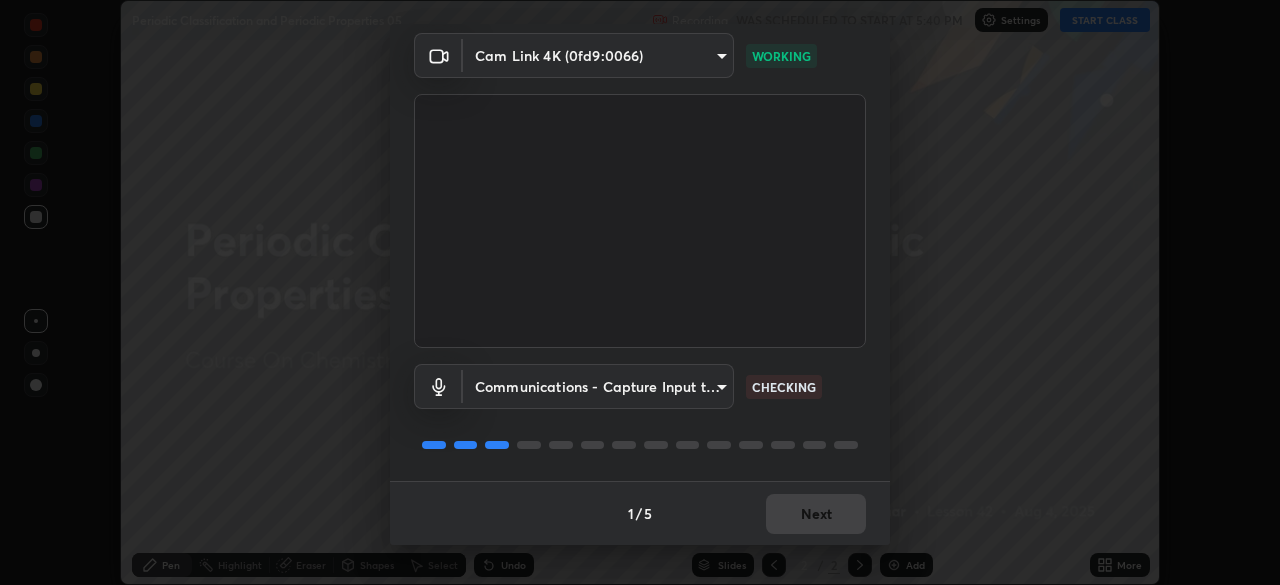click on "1 / 5 Next" at bounding box center [640, 513] 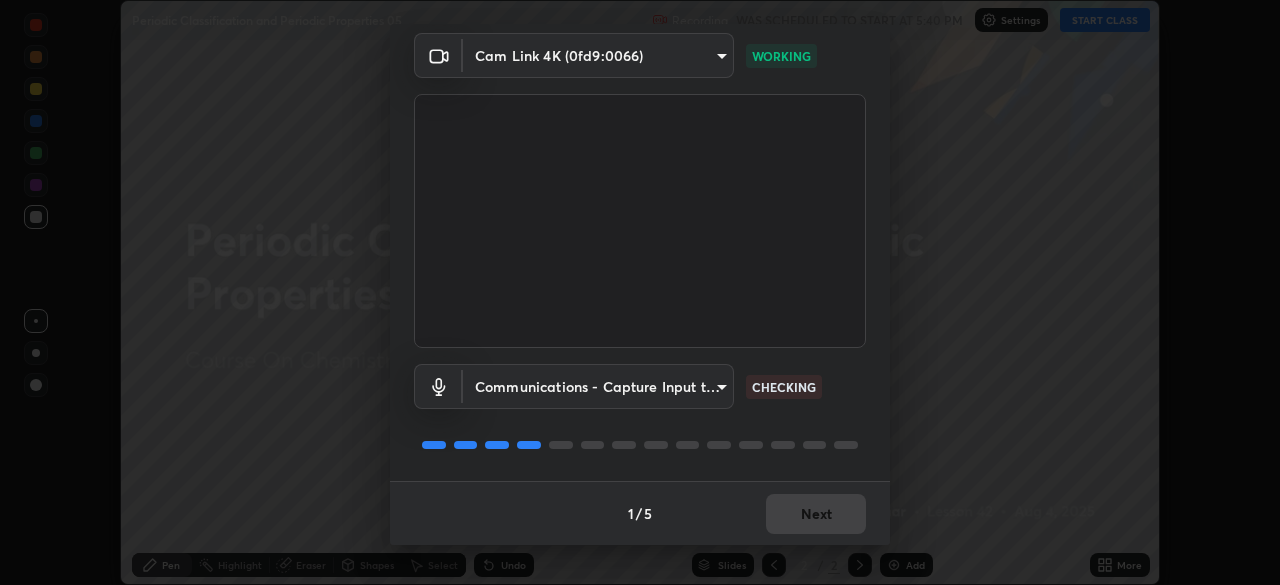 click on "1 / 5 Next" at bounding box center (640, 513) 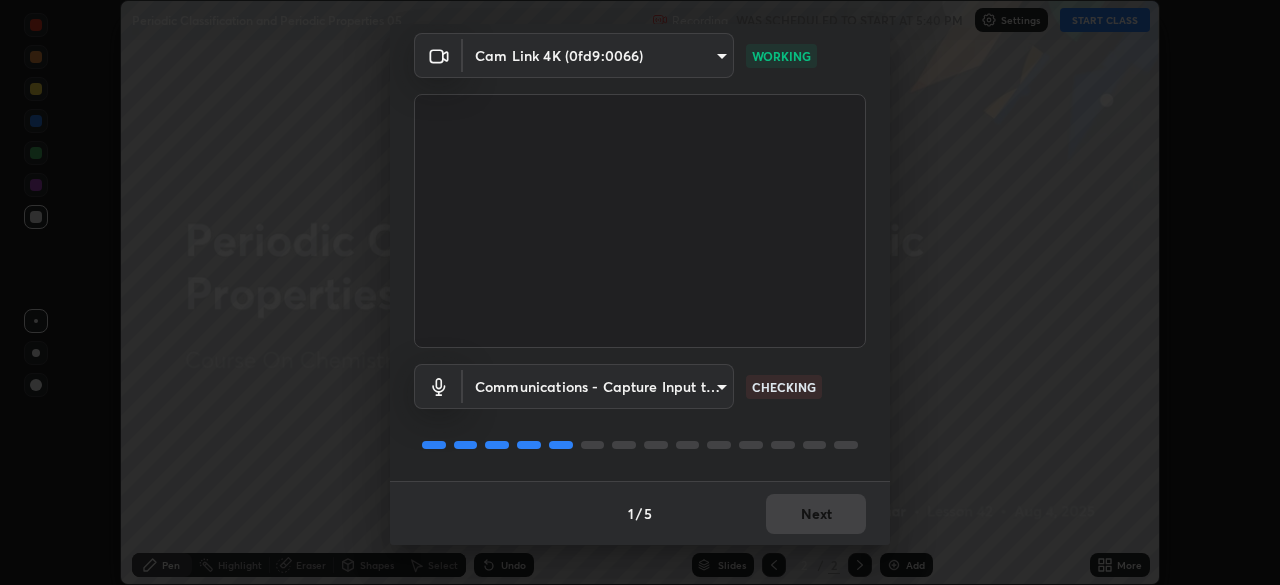 click on "1 / 5 Next" at bounding box center [640, 513] 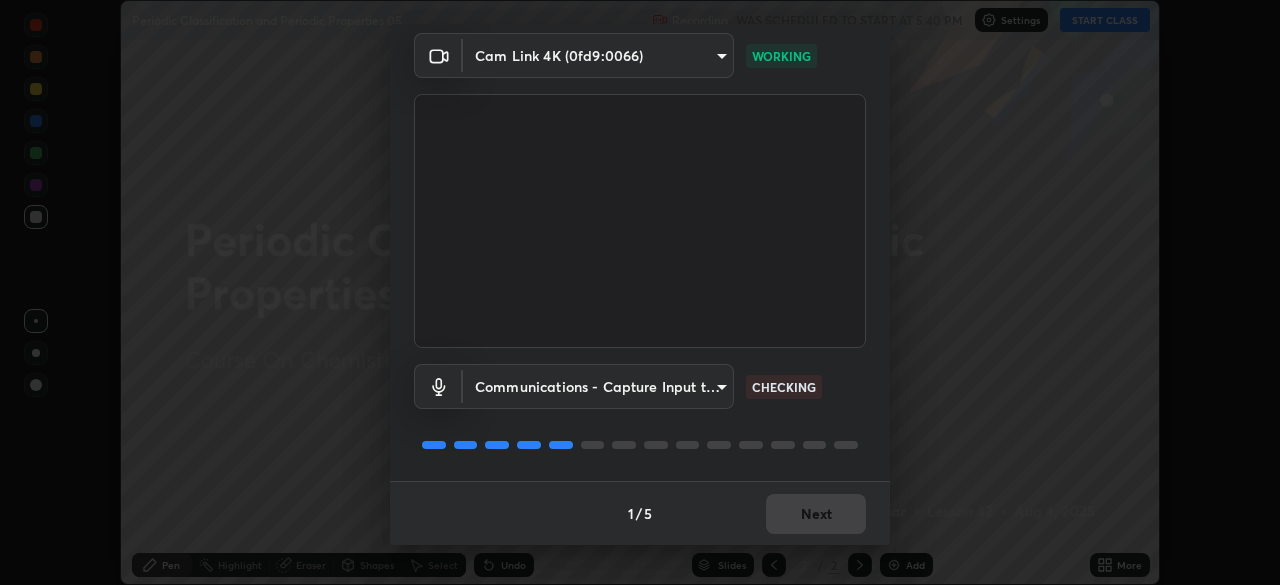 click on "Next" at bounding box center (816, 514) 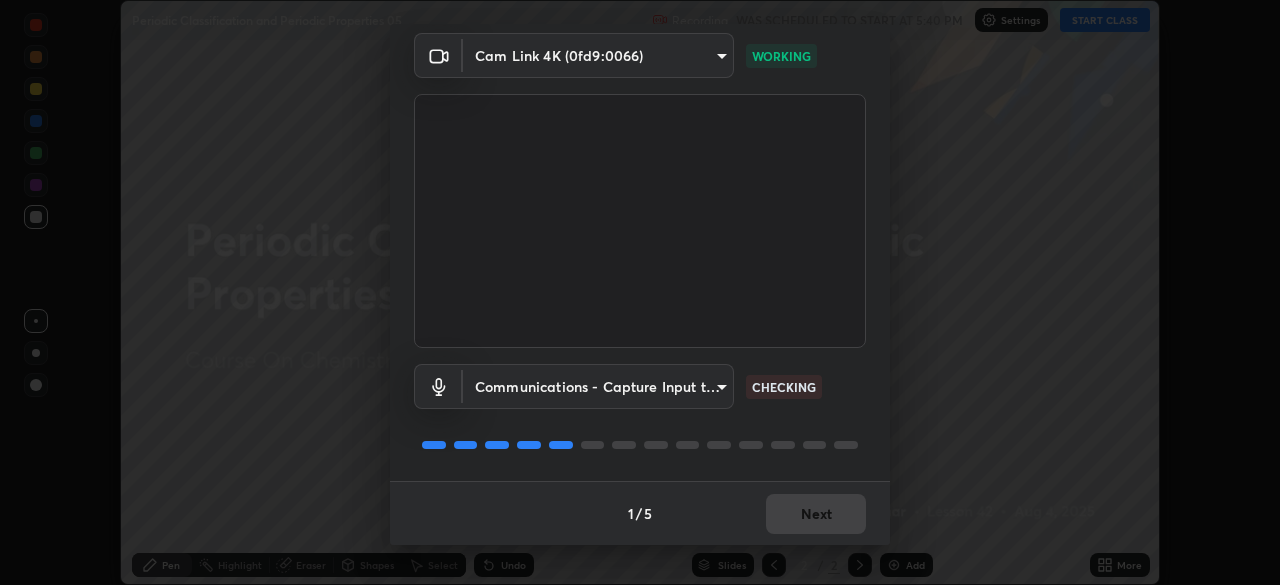scroll, scrollTop: 0, scrollLeft: 0, axis: both 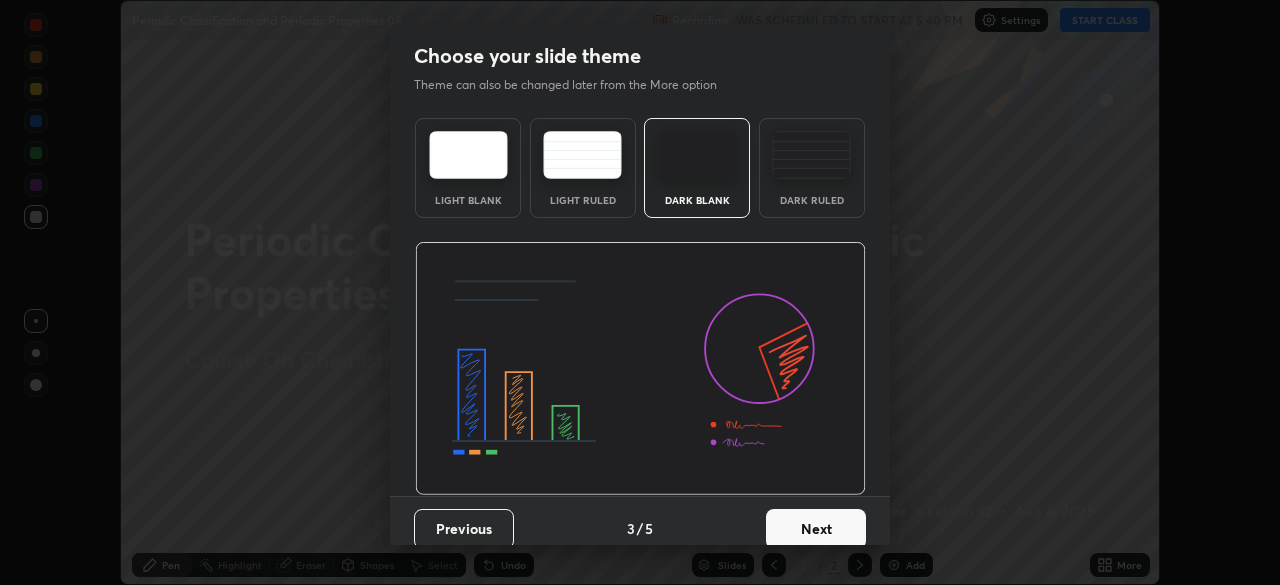 click on "Next" at bounding box center (816, 529) 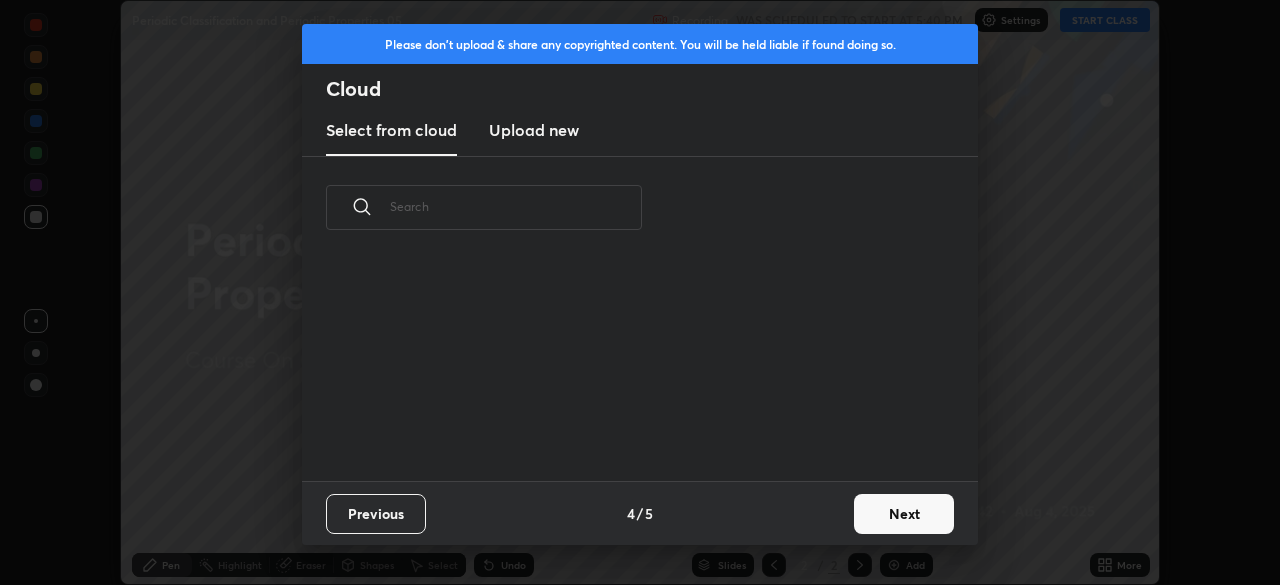 click on "Next" at bounding box center [904, 514] 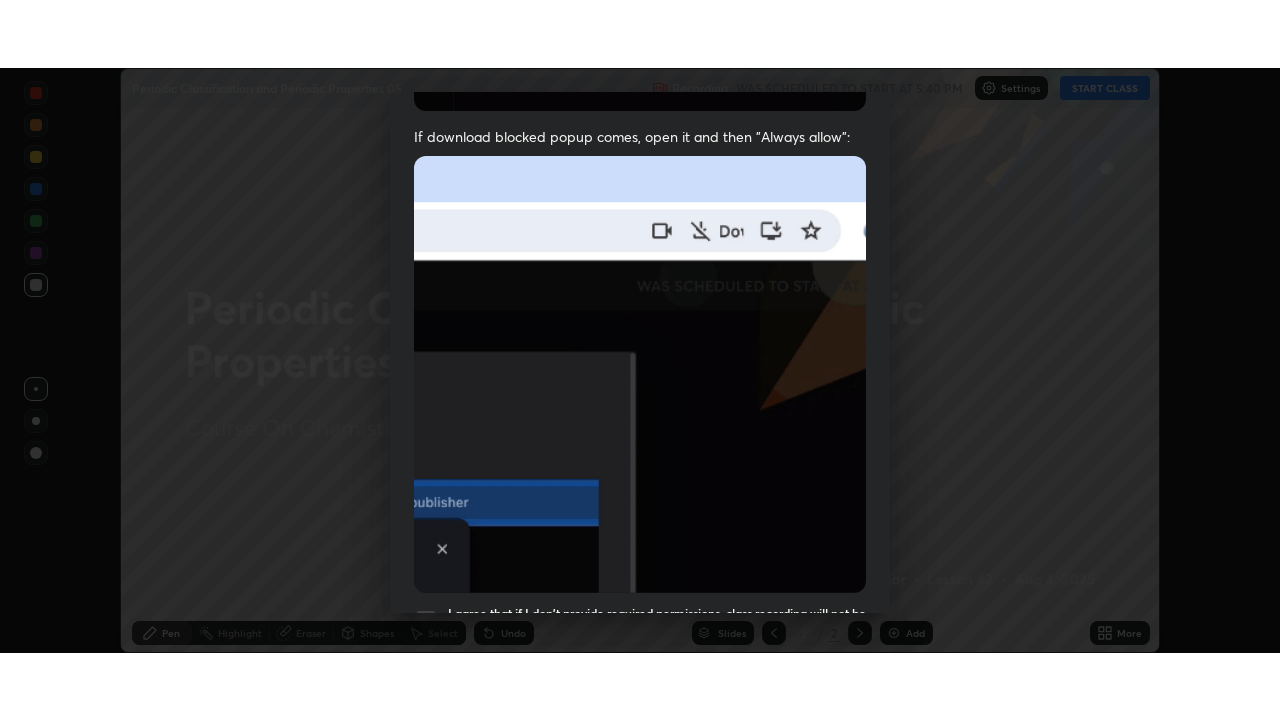 scroll, scrollTop: 479, scrollLeft: 0, axis: vertical 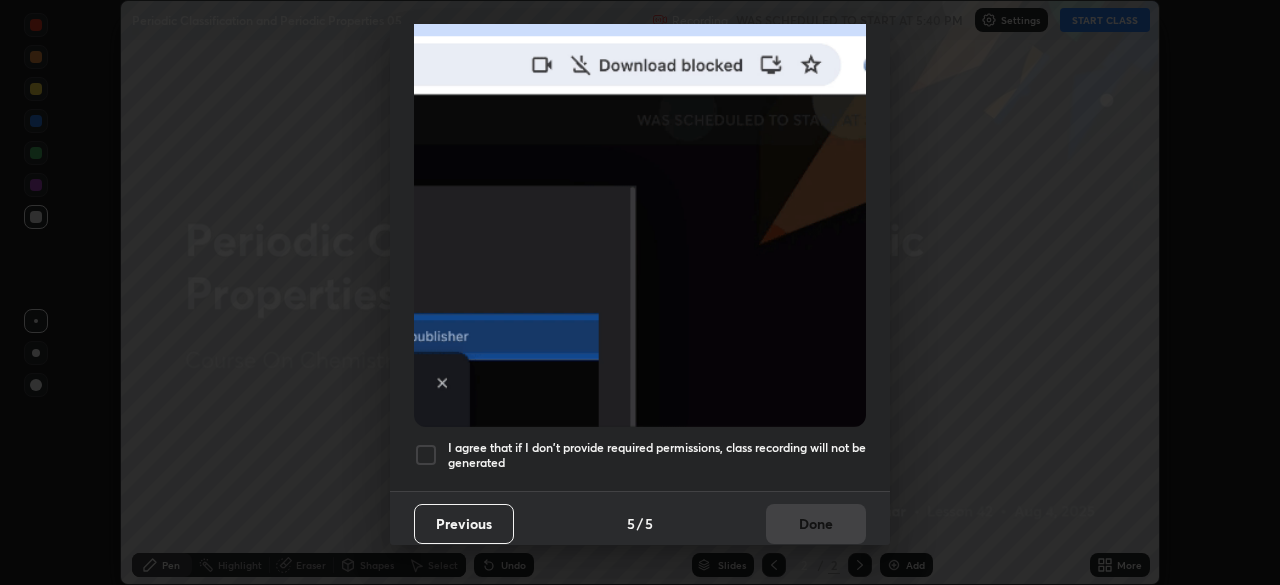 click at bounding box center [426, 455] 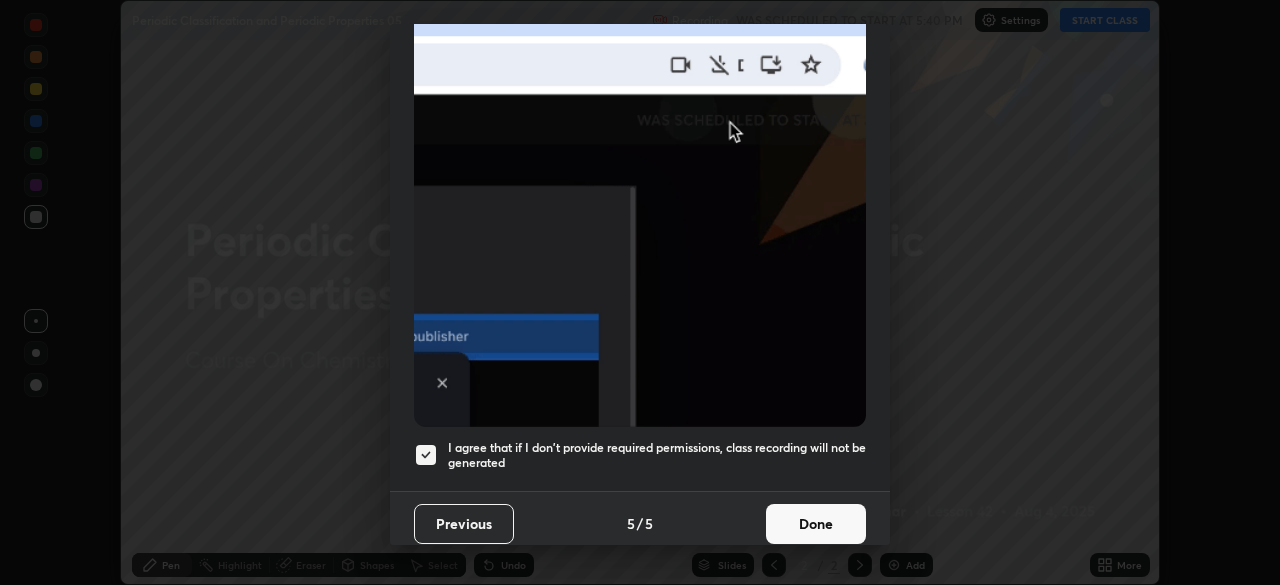 click on "Done" at bounding box center [816, 524] 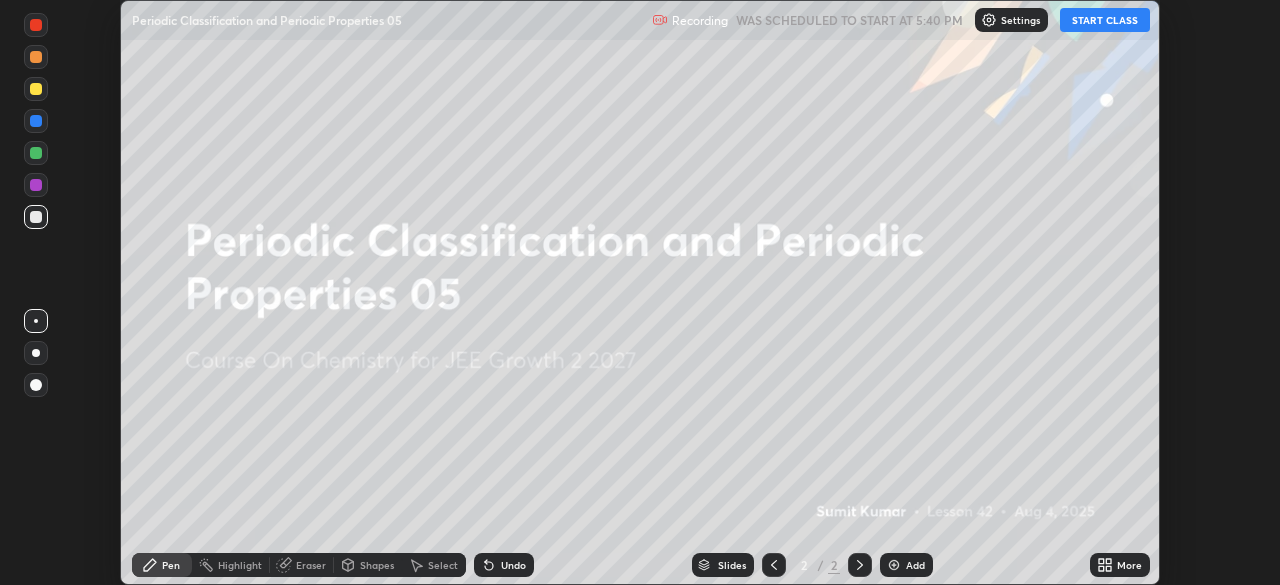 click on "Add" at bounding box center [915, 565] 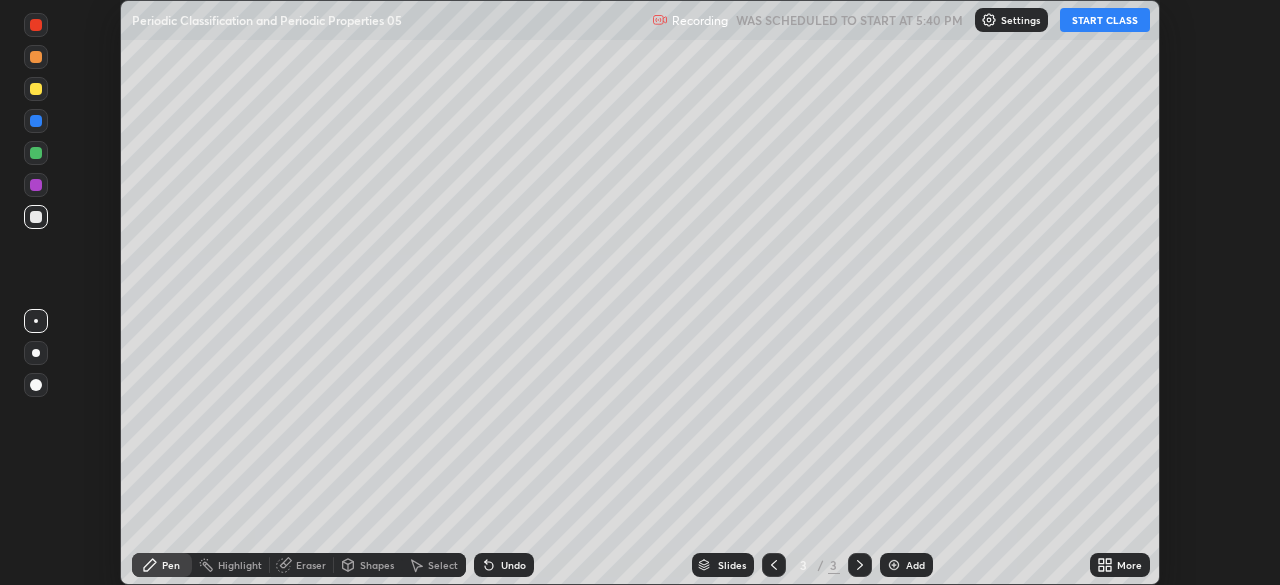 click on "START CLASS" at bounding box center (1105, 20) 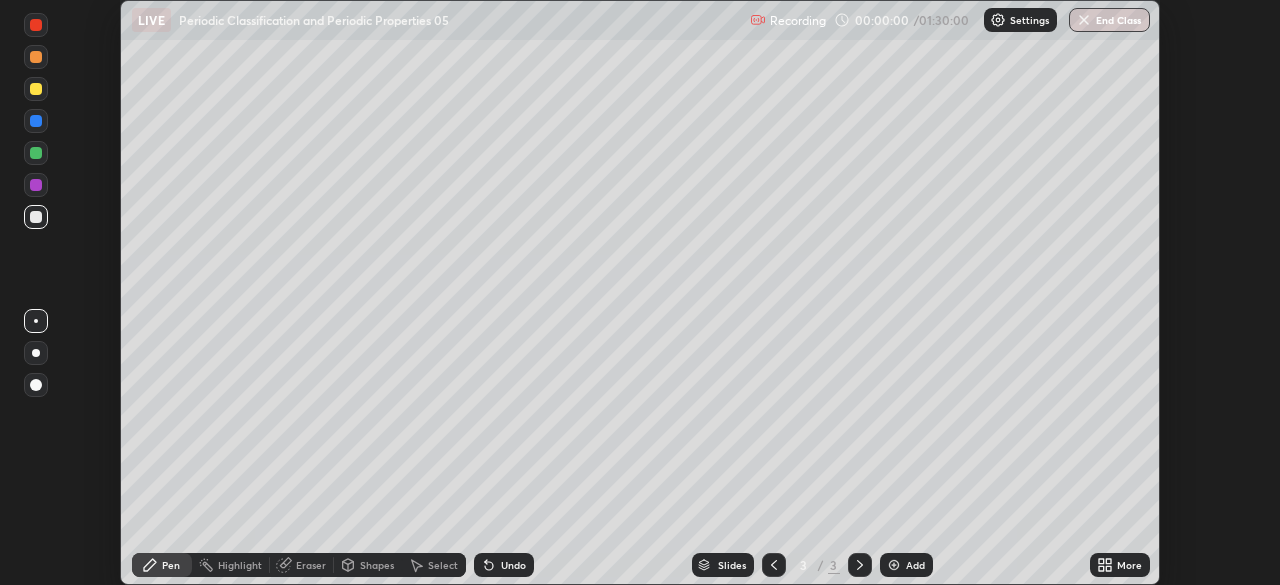 click 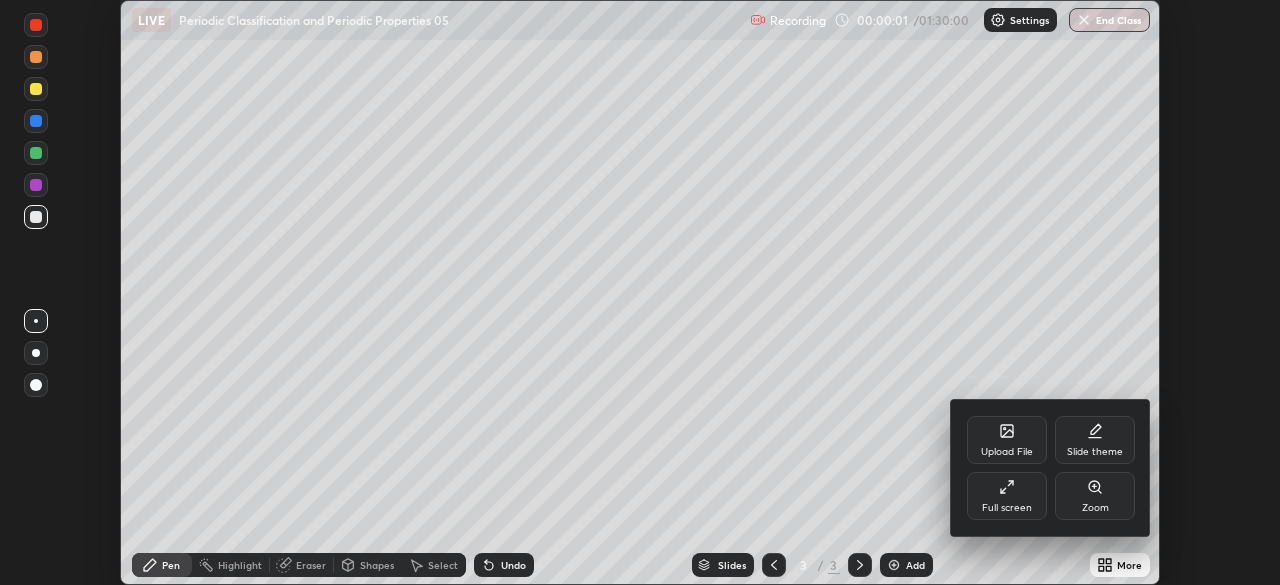 click on "Full screen" at bounding box center [1007, 508] 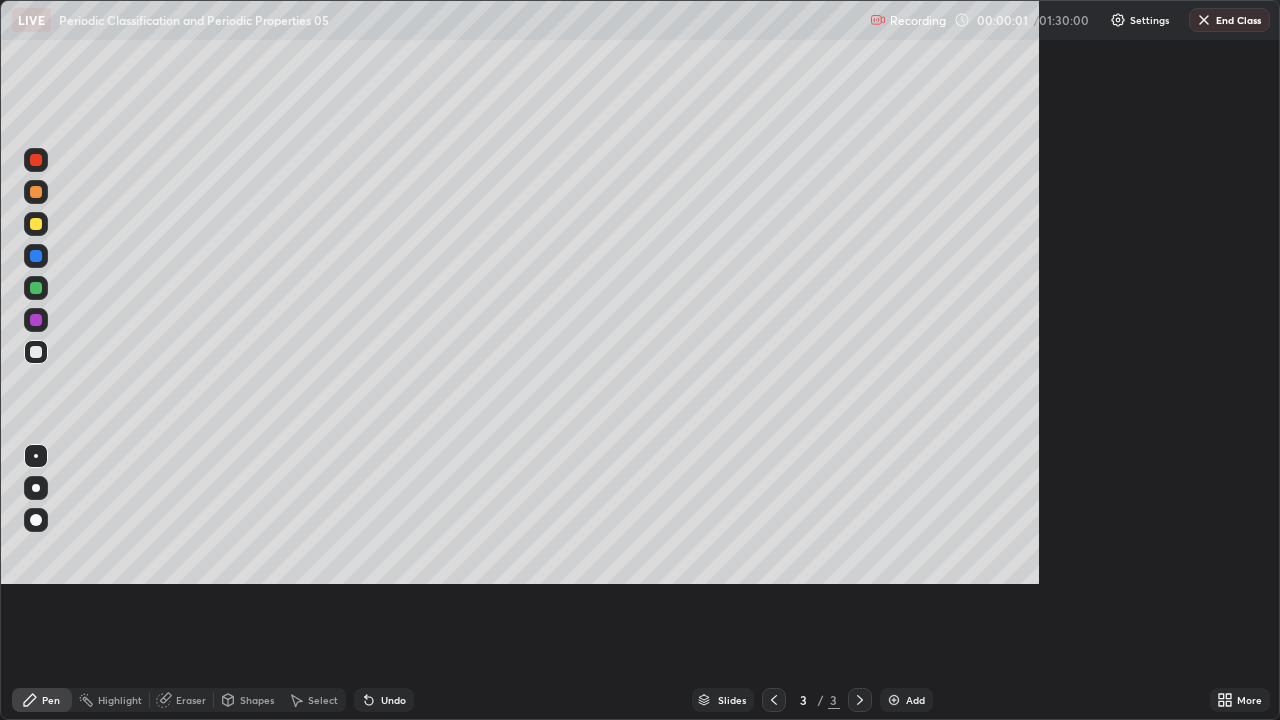 scroll, scrollTop: 99280, scrollLeft: 98720, axis: both 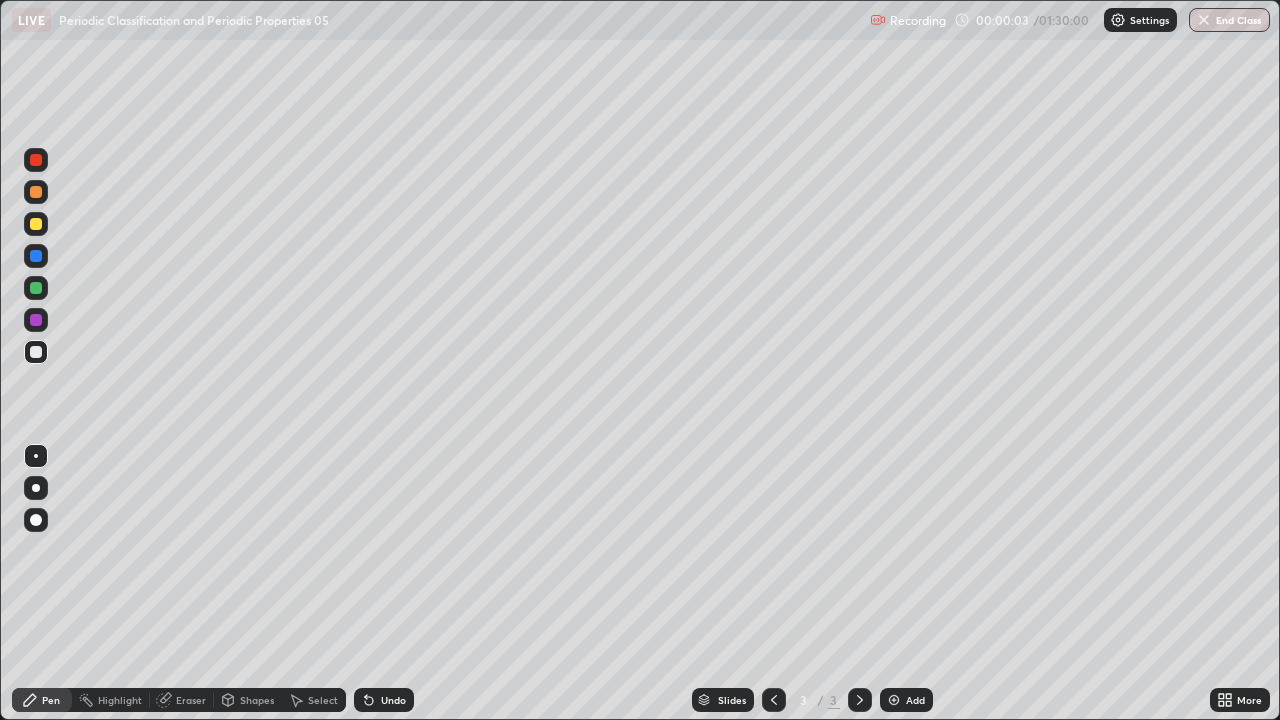 click at bounding box center [36, 288] 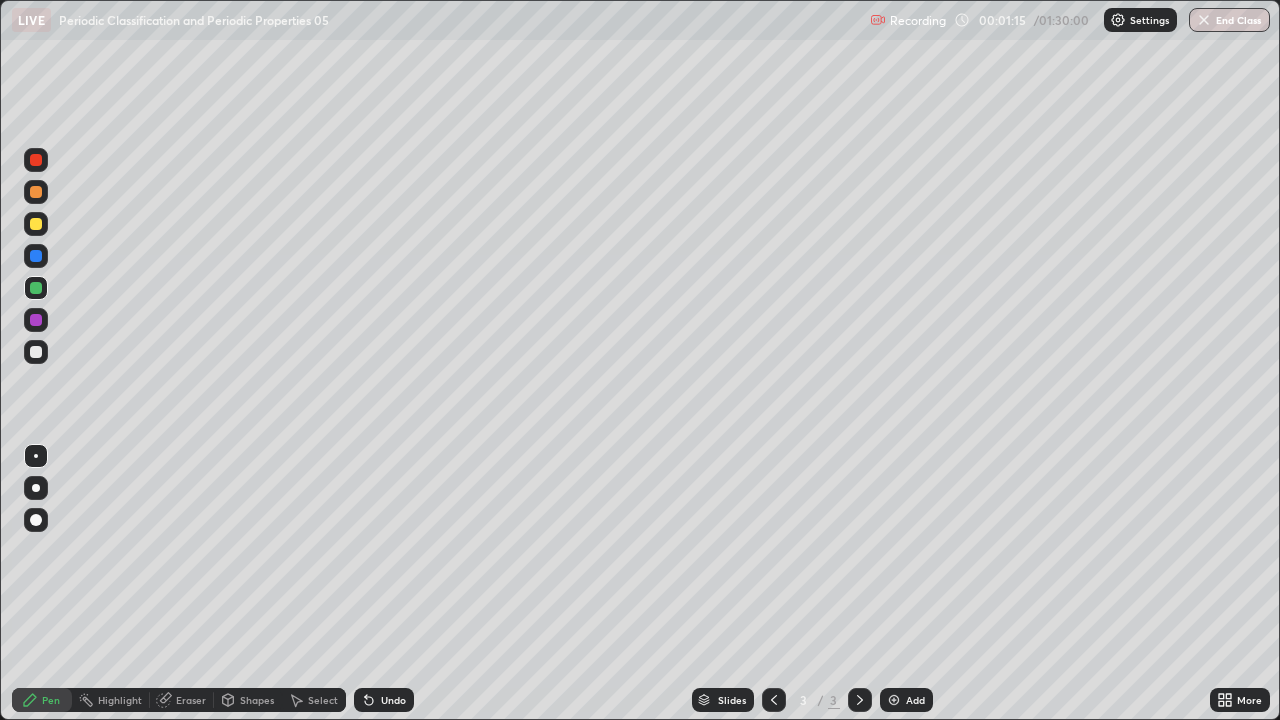 click at bounding box center [36, 224] 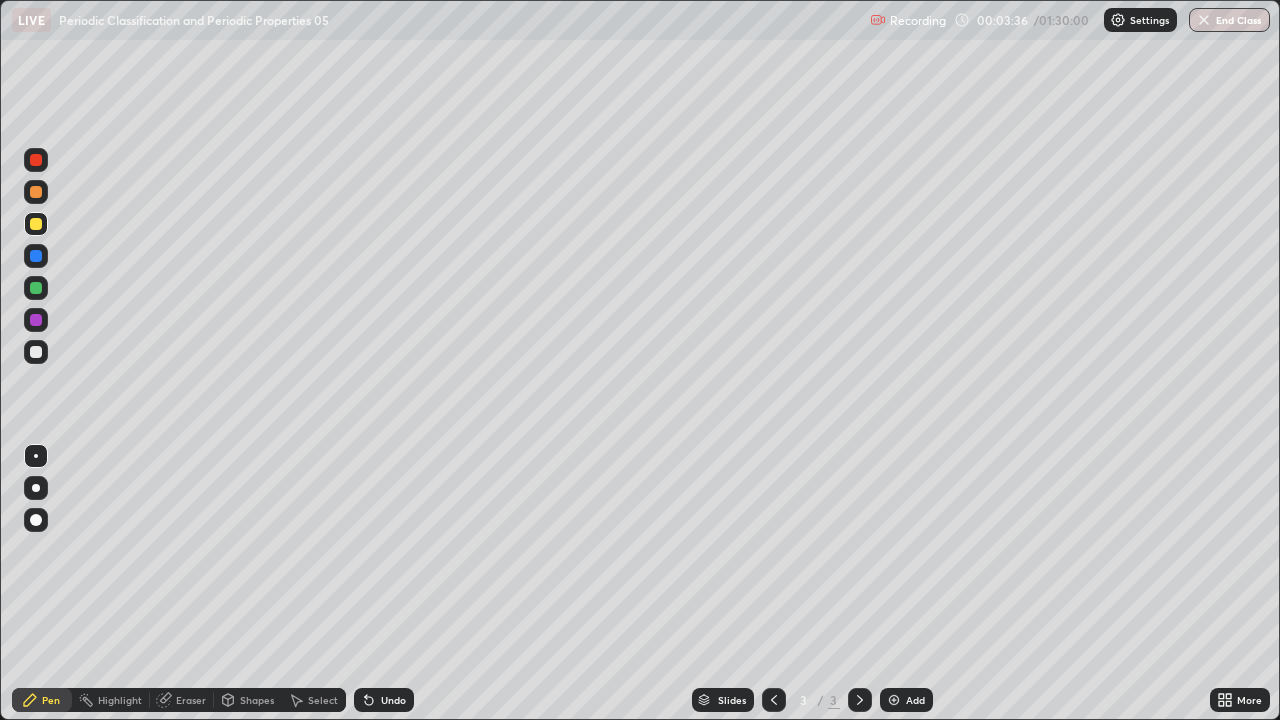 click 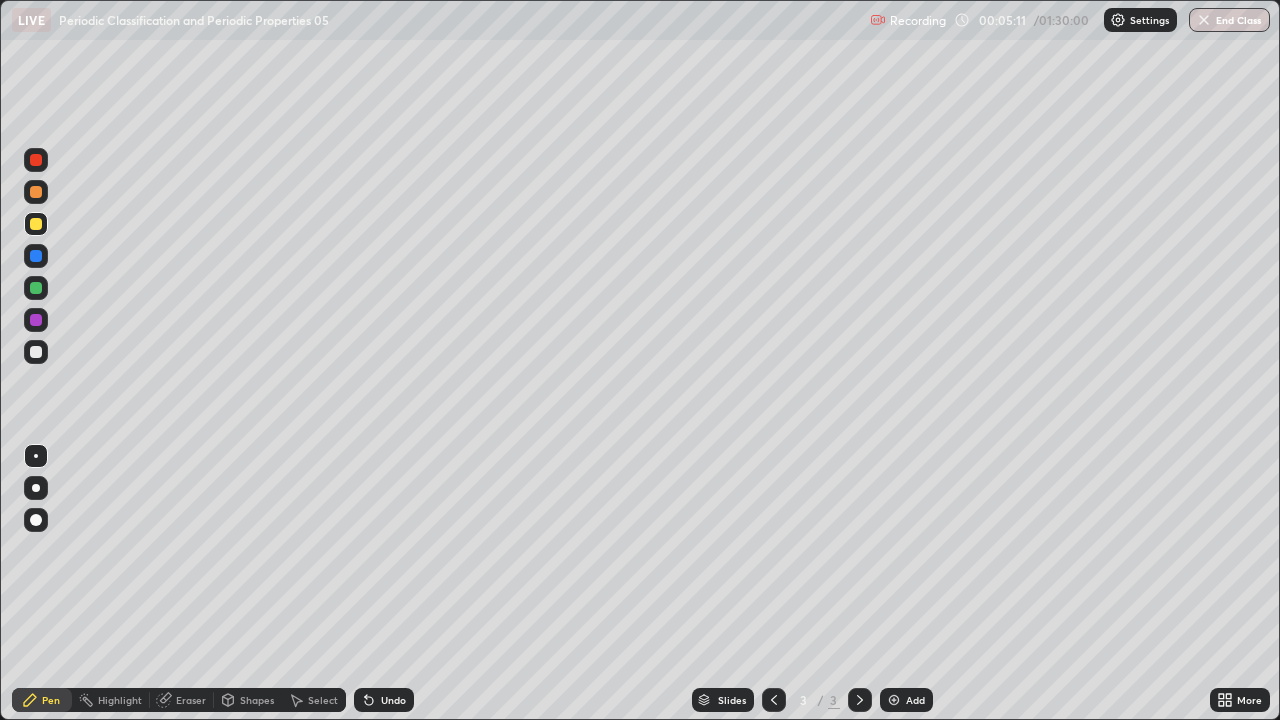 click at bounding box center (894, 700) 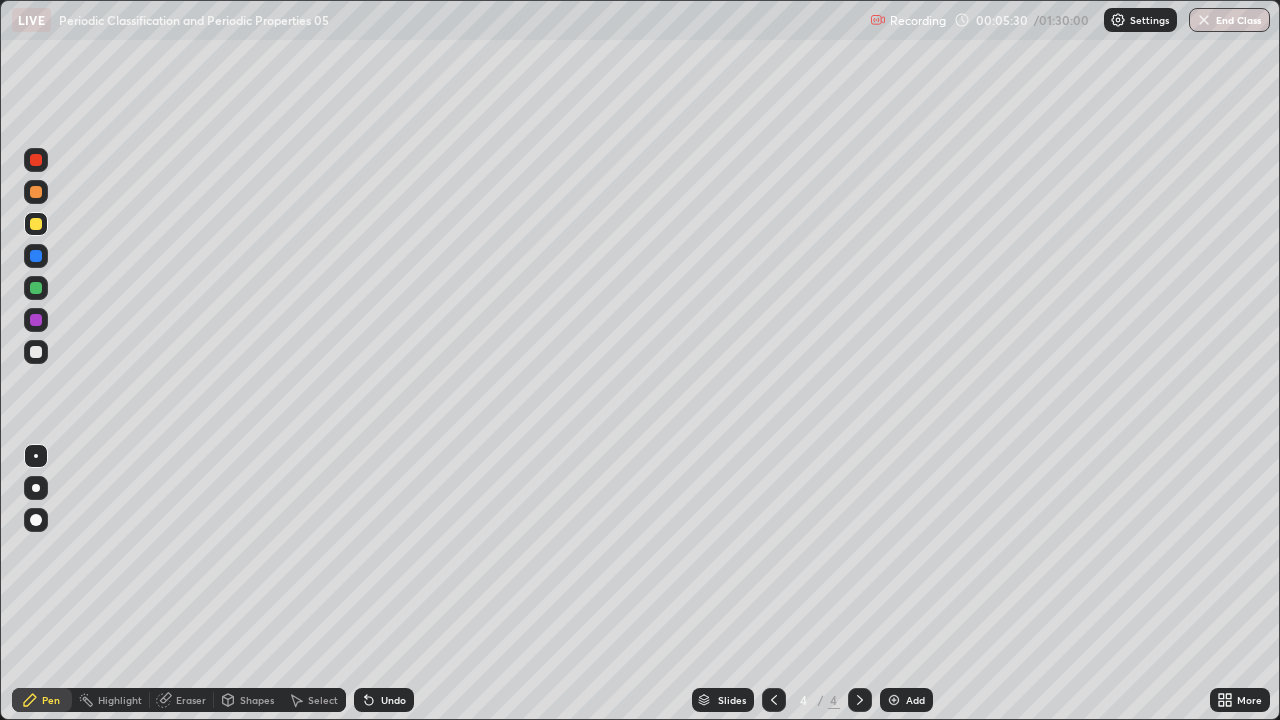 click at bounding box center (36, 160) 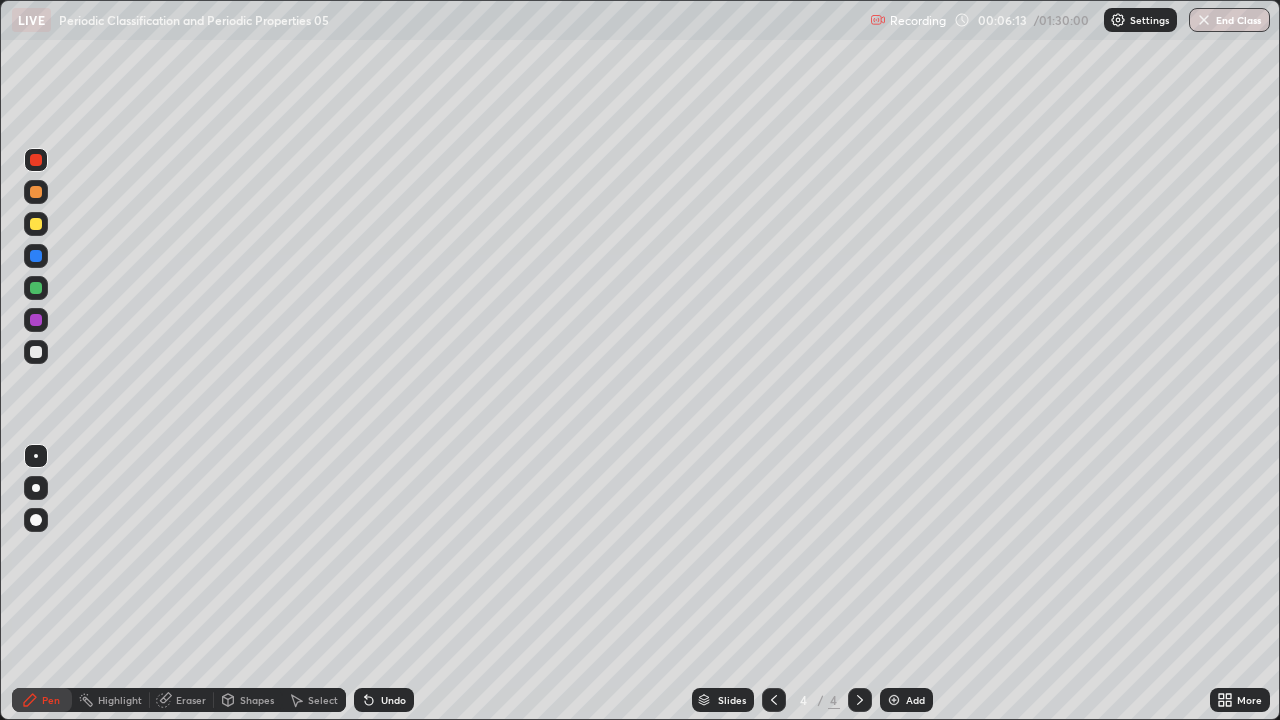 click at bounding box center (36, 224) 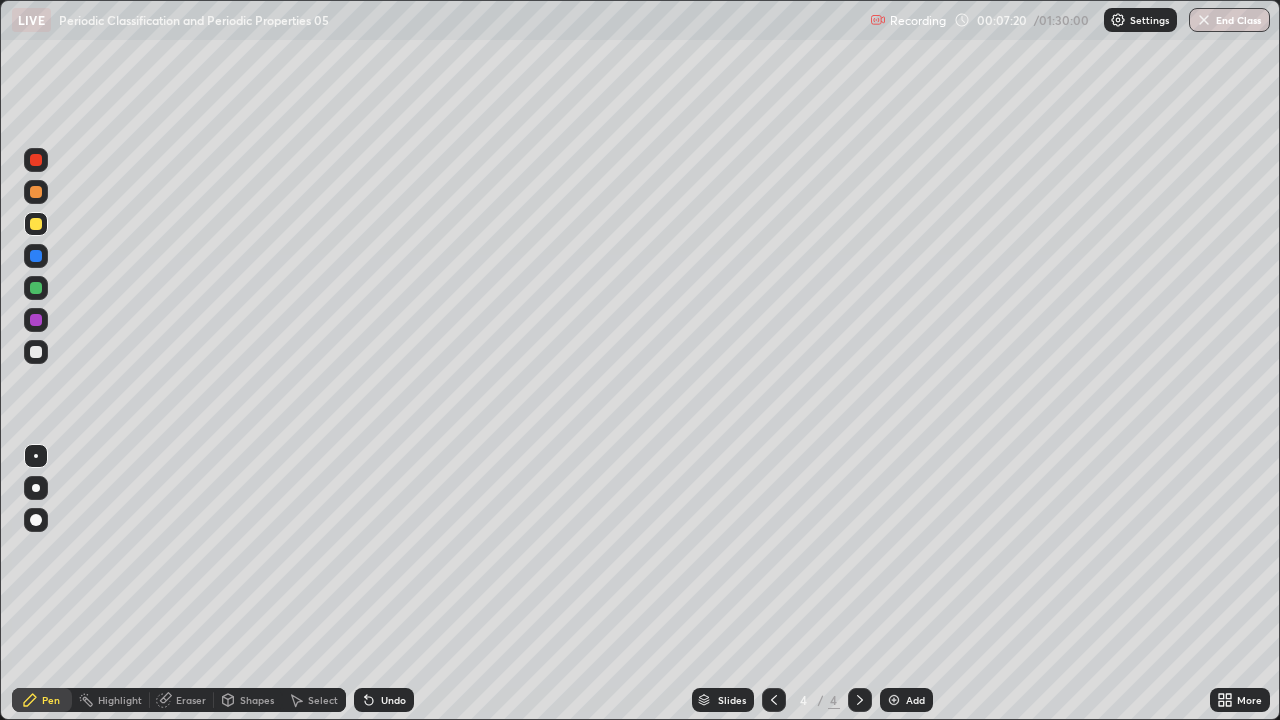 click at bounding box center (36, 256) 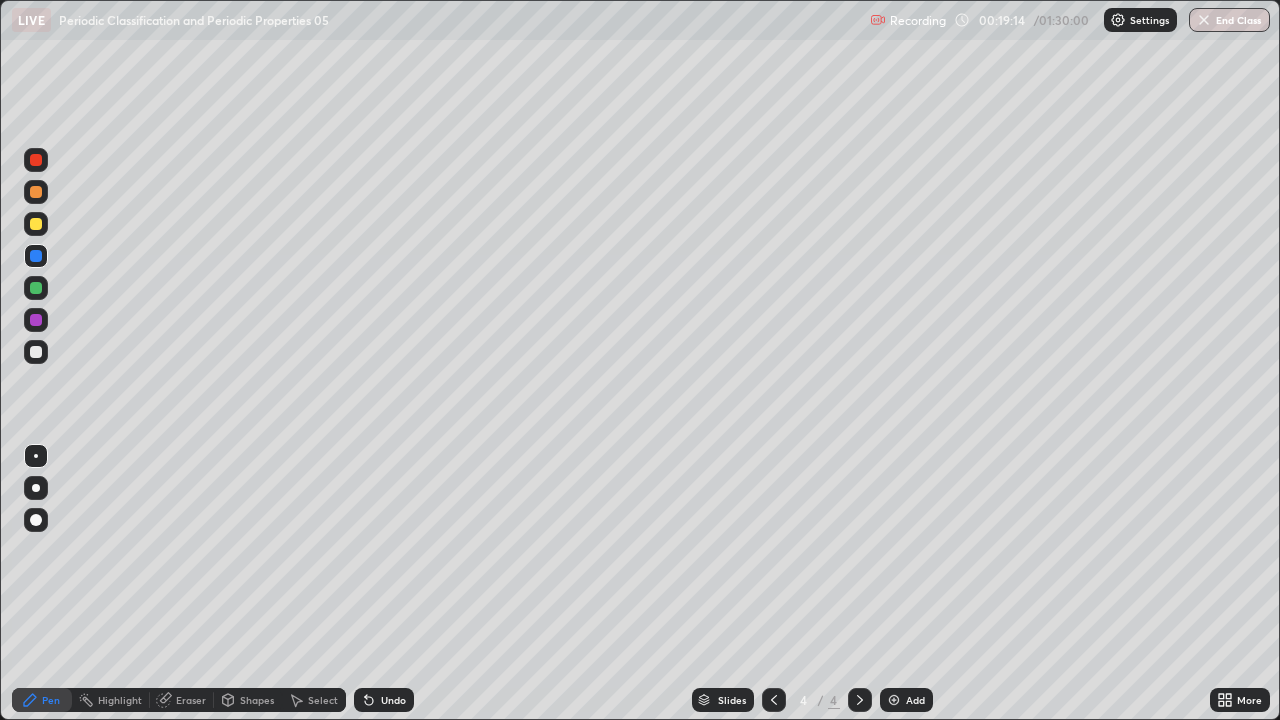 click on "Add" at bounding box center [906, 700] 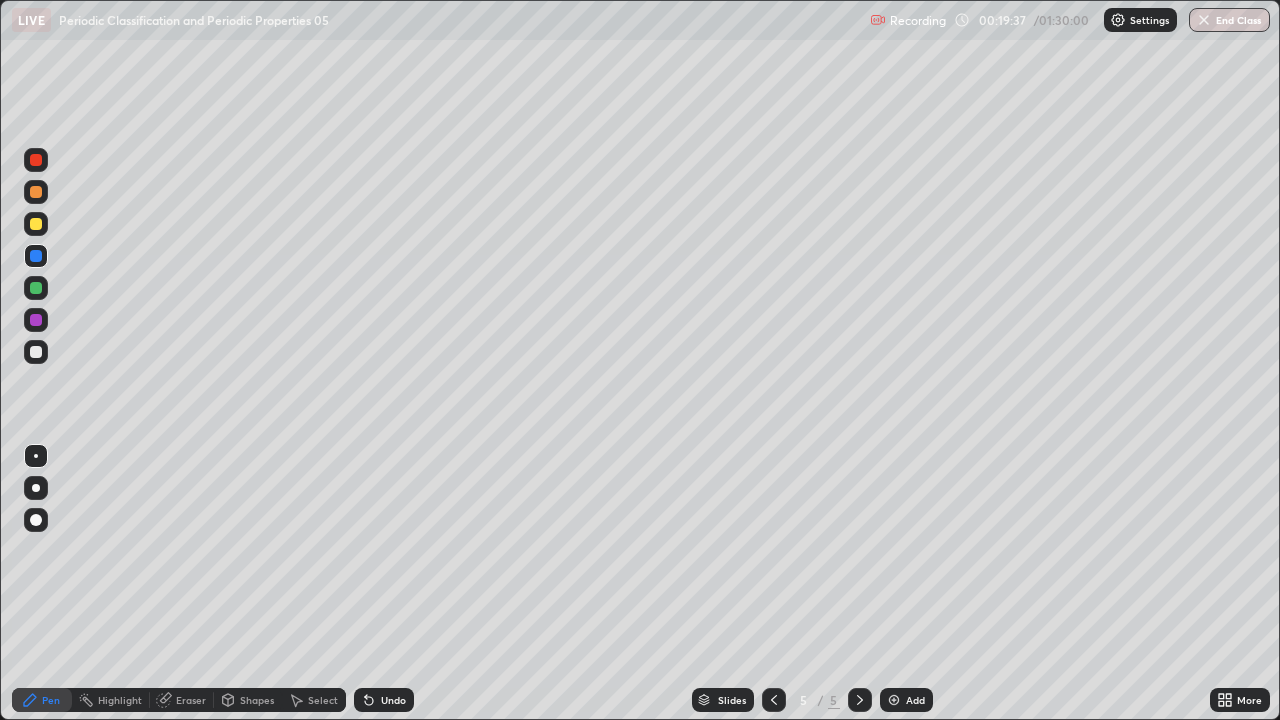 click 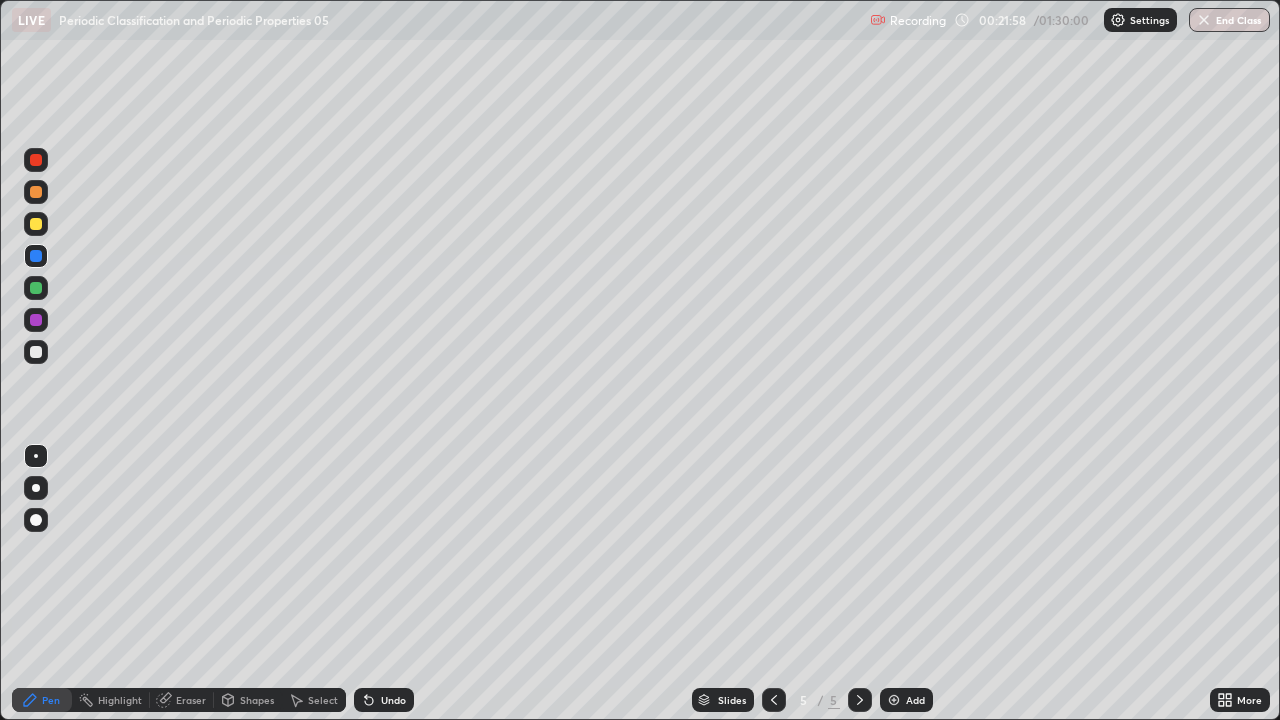 click at bounding box center [894, 700] 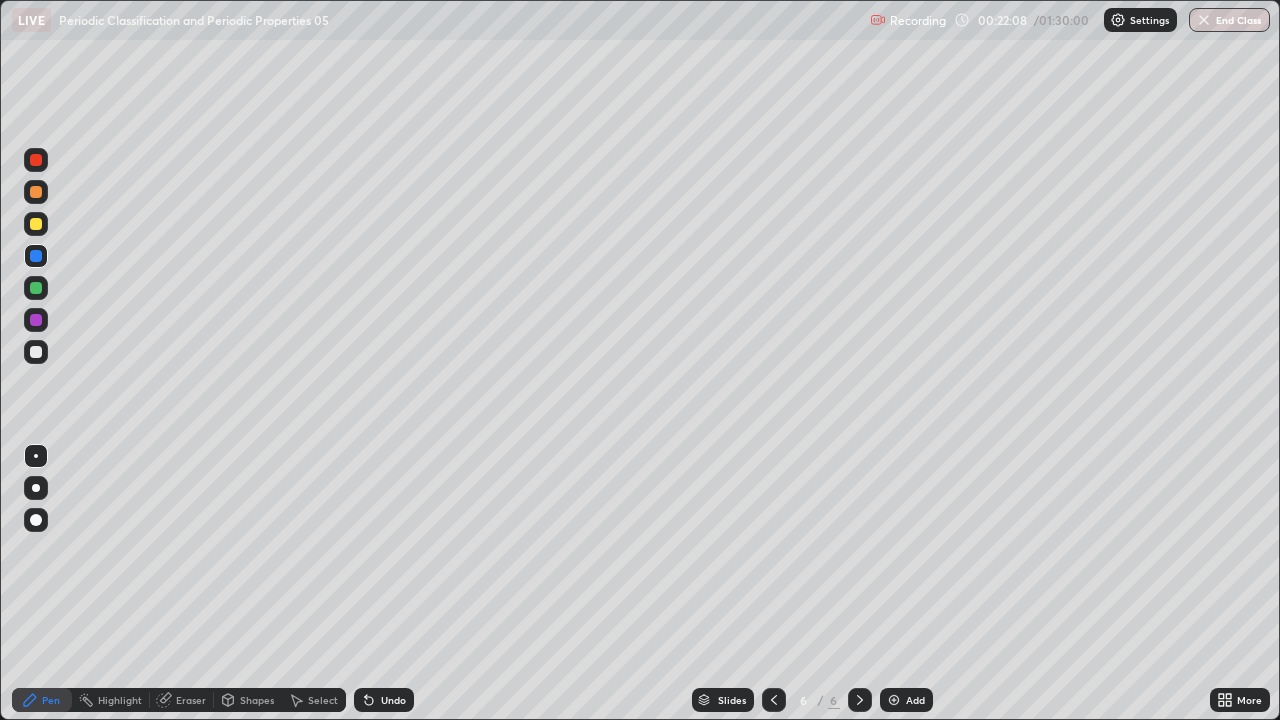 click at bounding box center (36, 160) 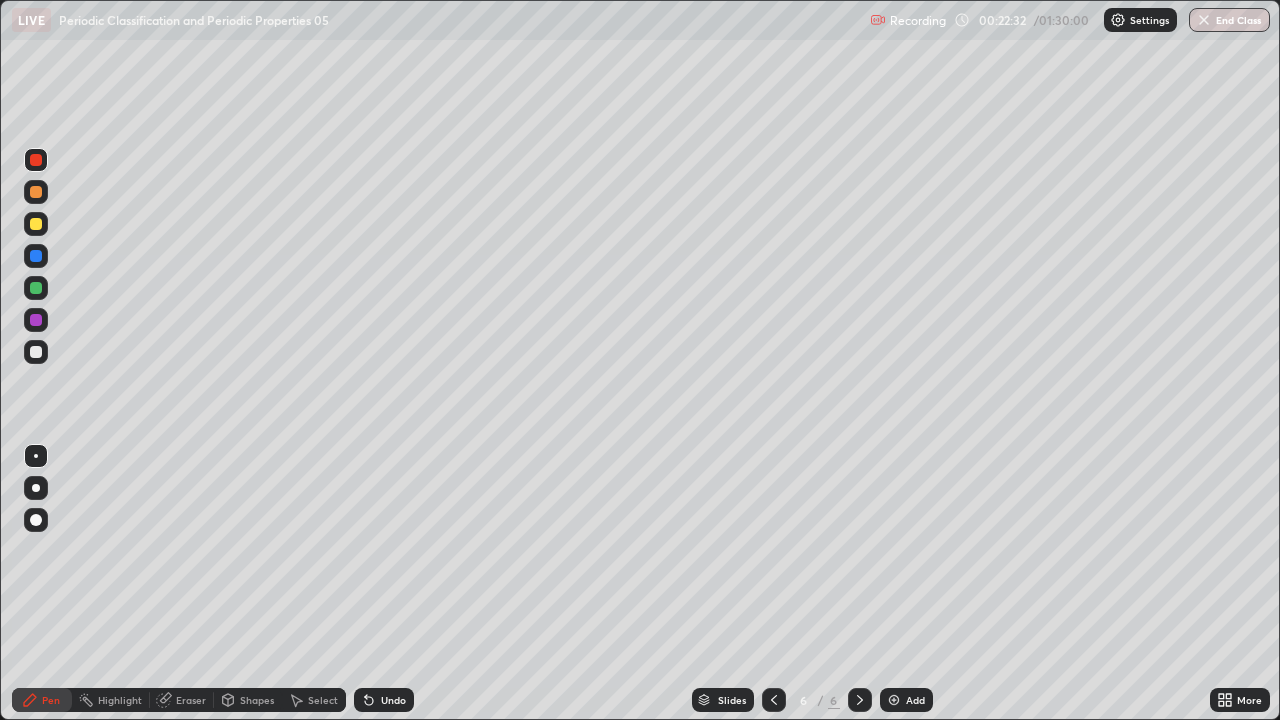 click at bounding box center [36, 224] 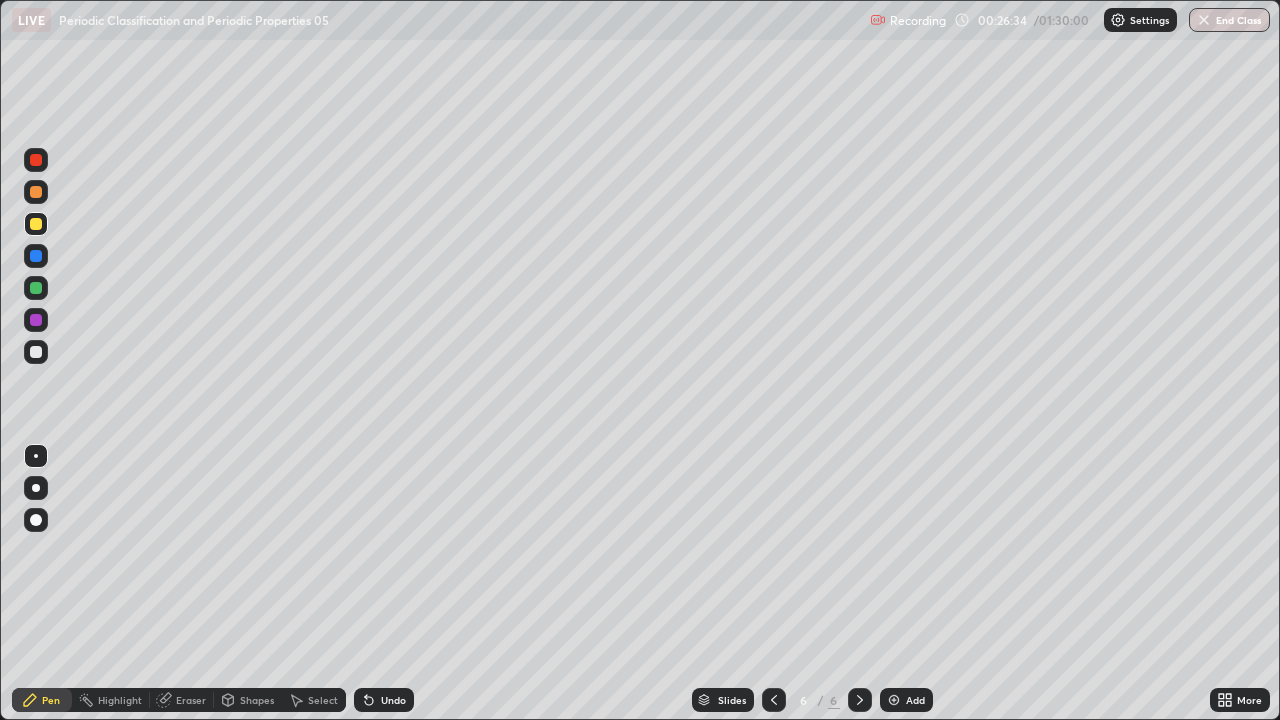click at bounding box center (894, 700) 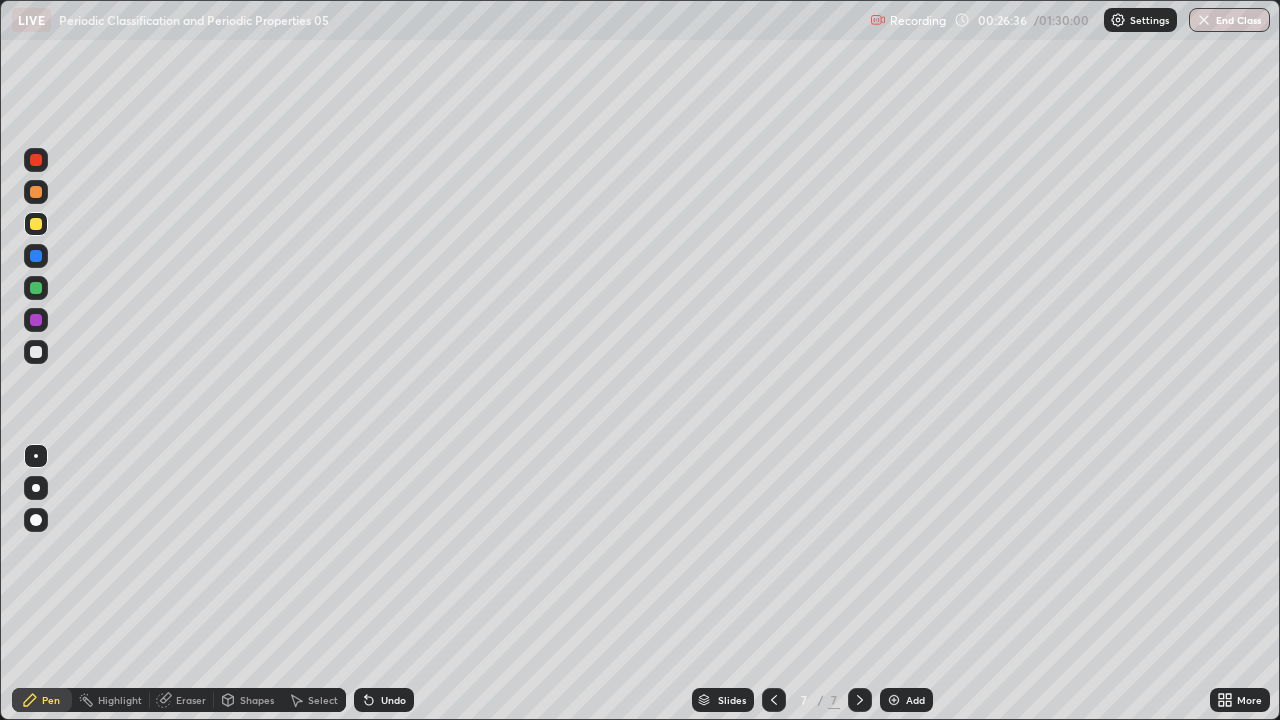 click at bounding box center [36, 192] 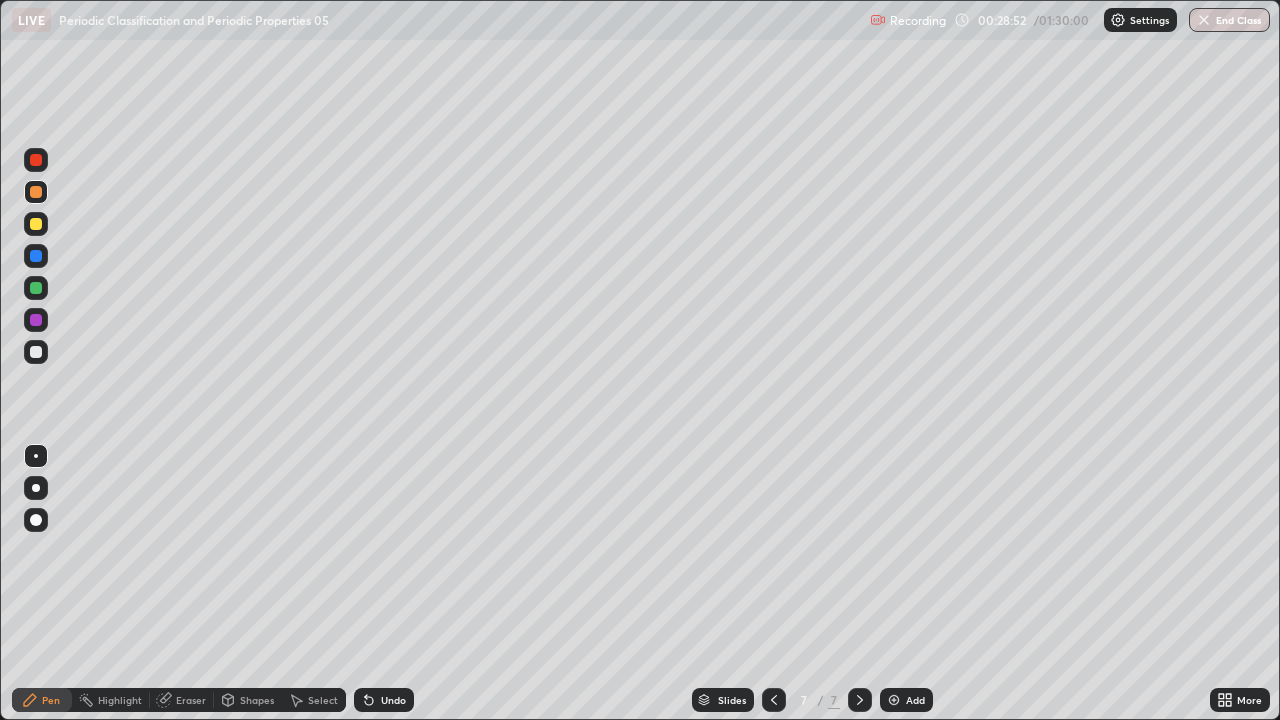 click at bounding box center (36, 288) 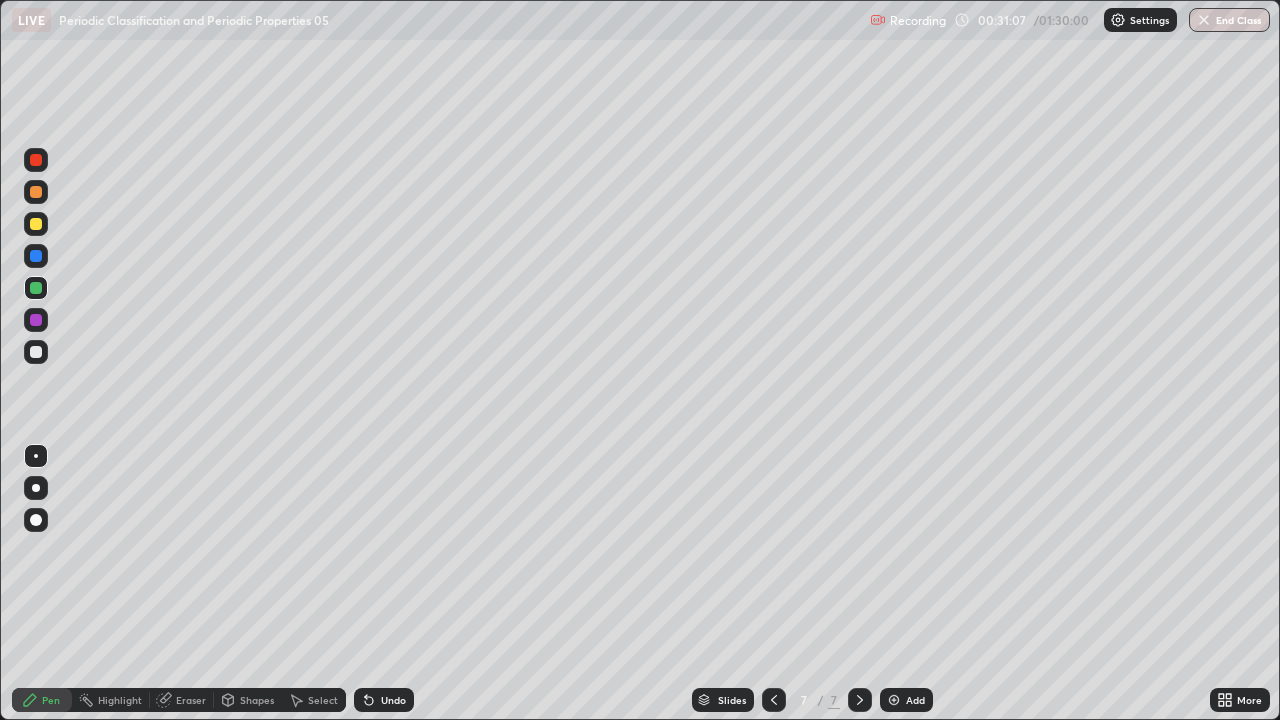 click 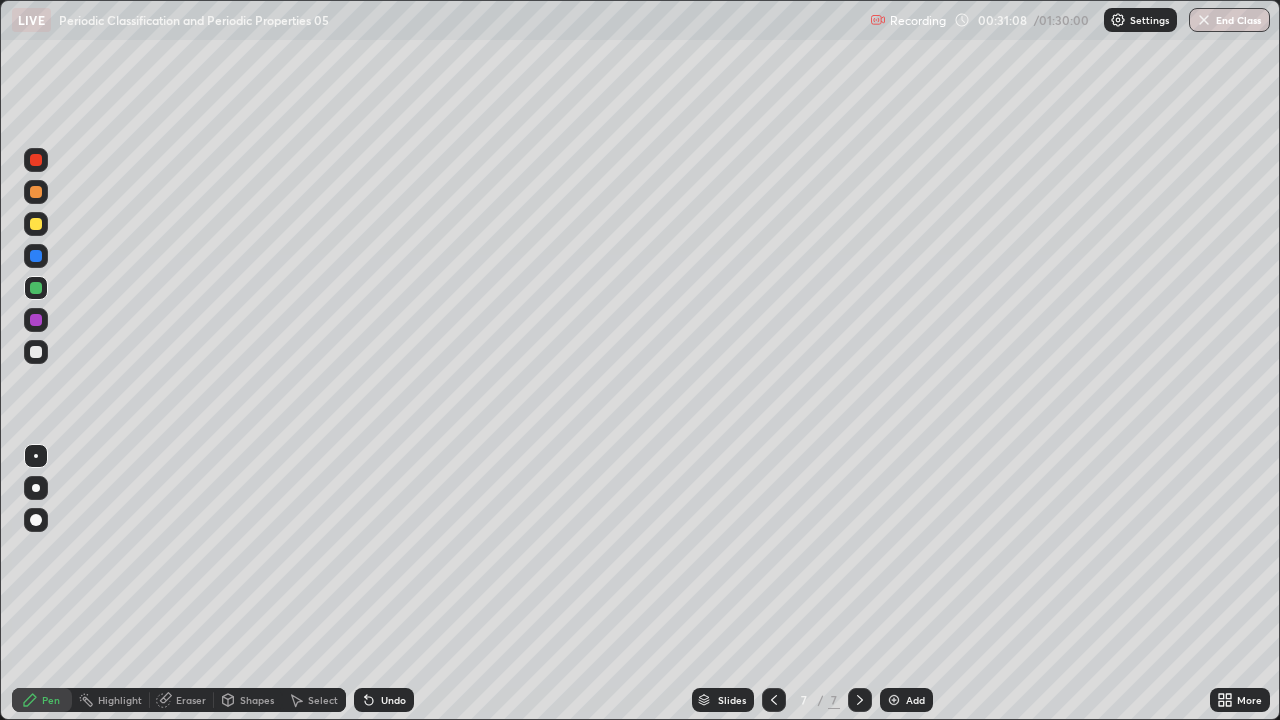 click 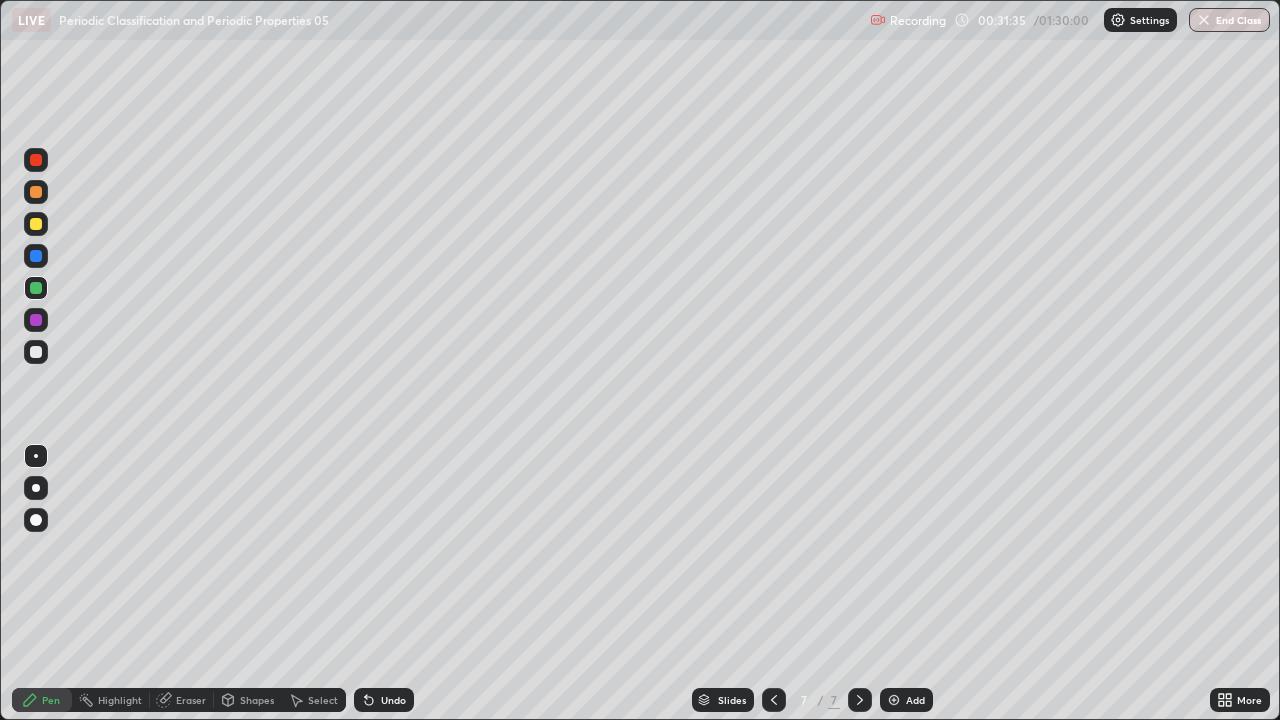 click at bounding box center (36, 352) 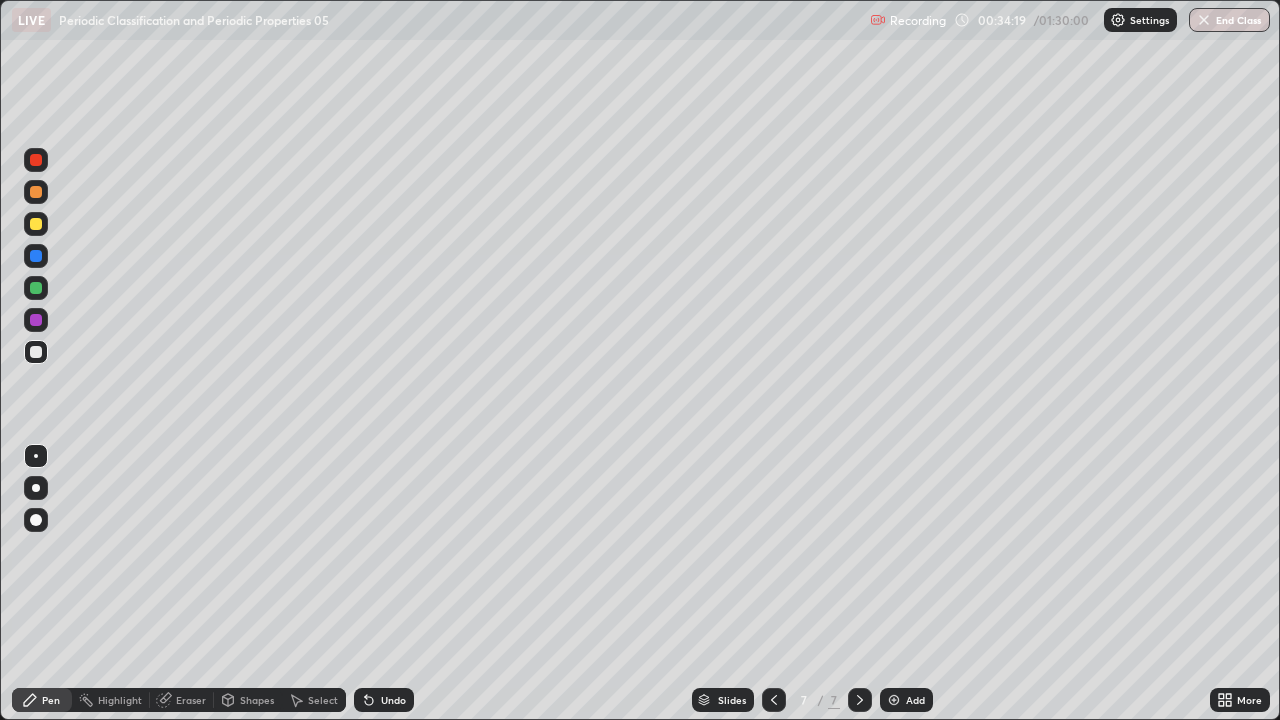 click 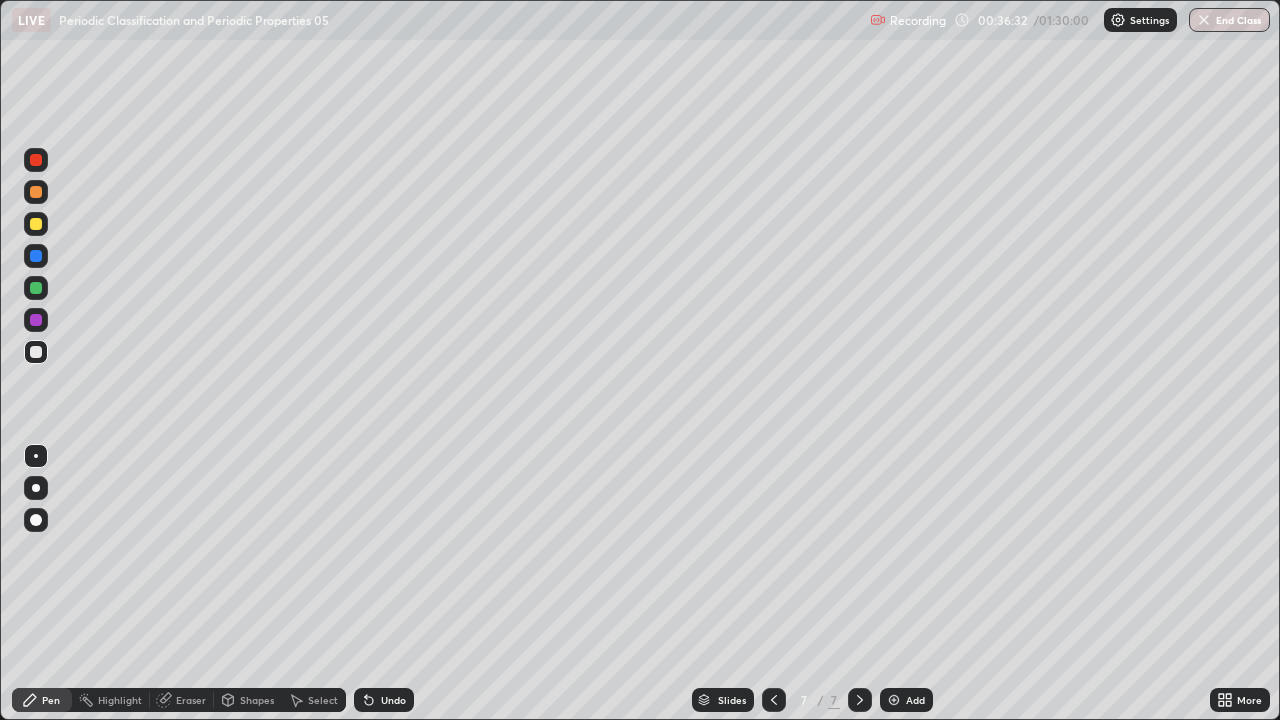 click at bounding box center [894, 700] 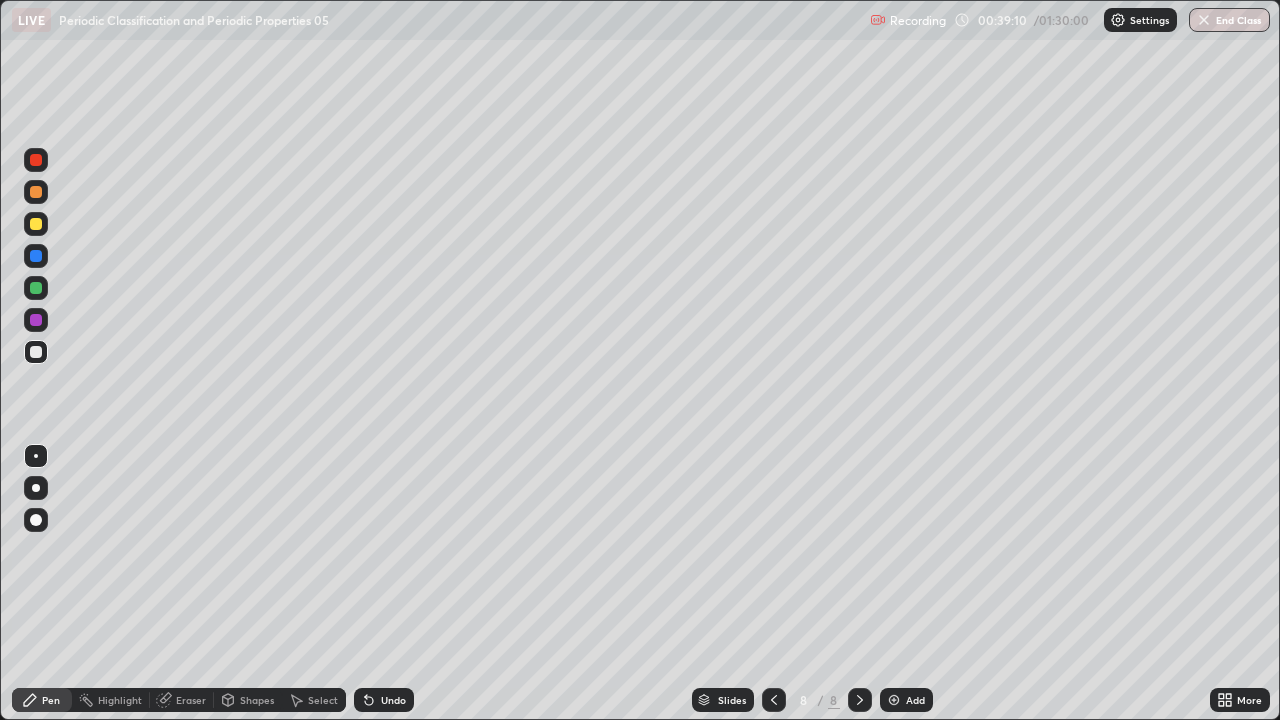 click at bounding box center (36, 288) 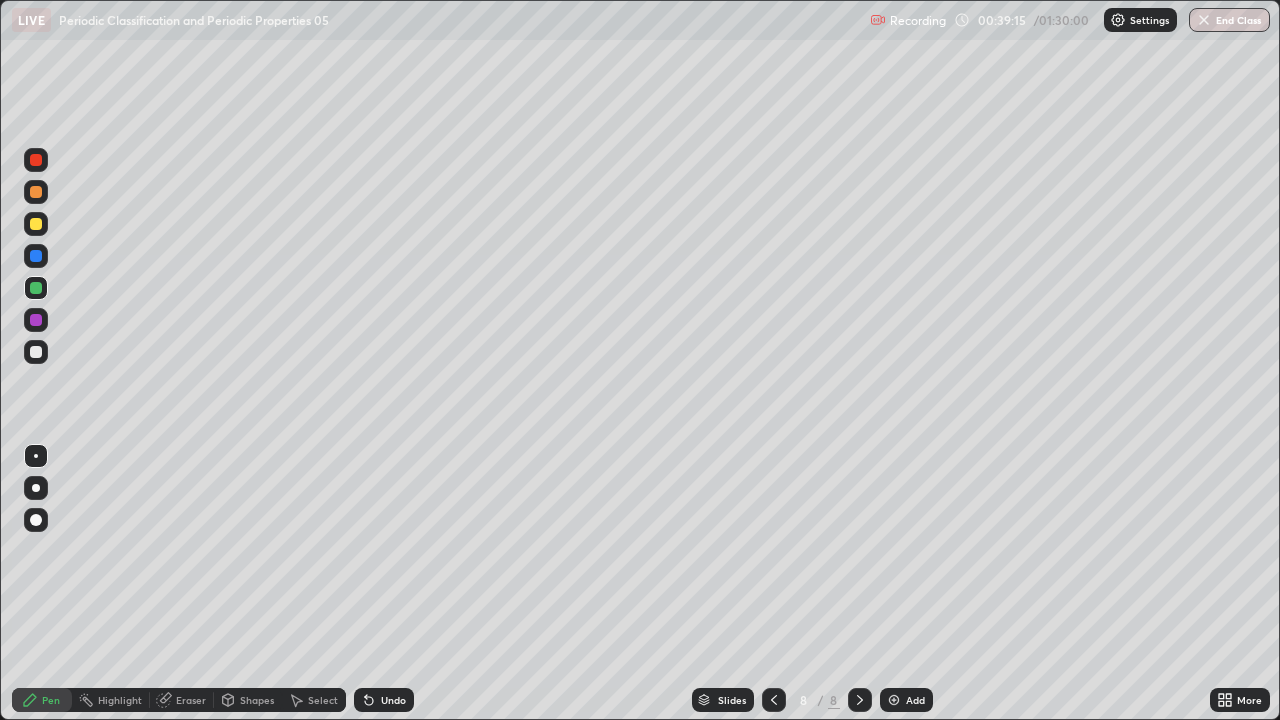 click at bounding box center (36, 320) 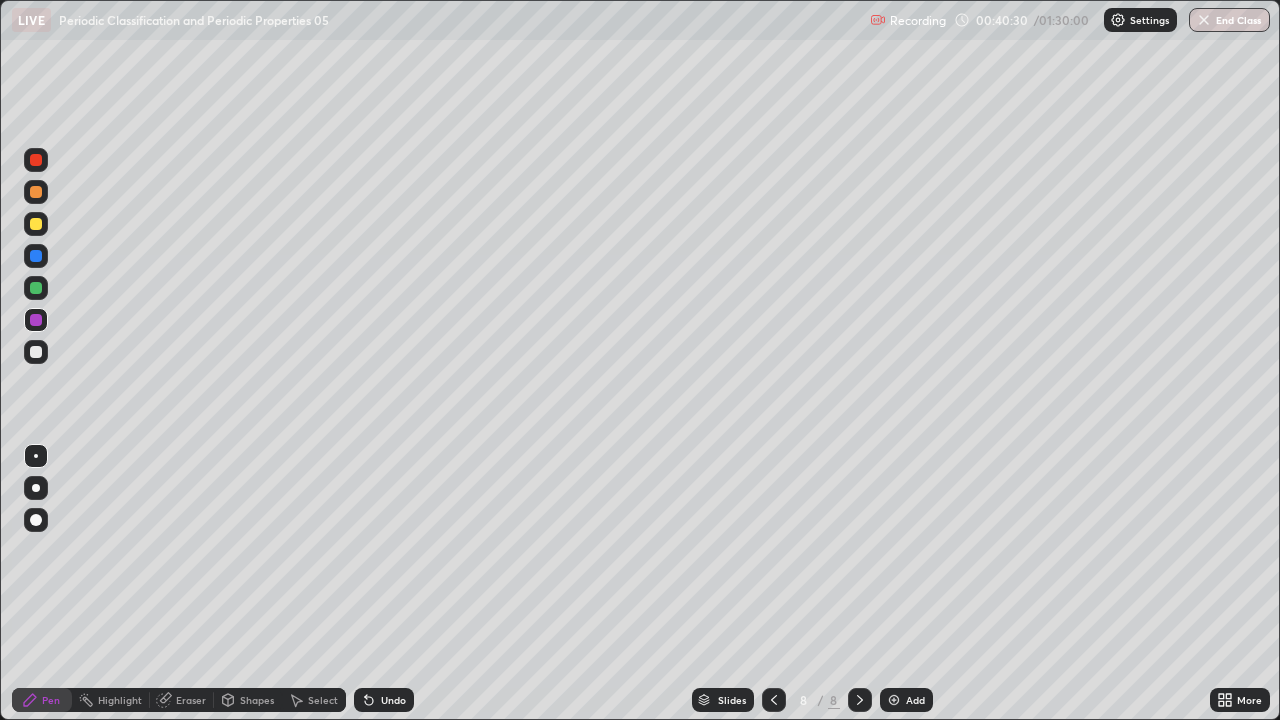 click at bounding box center (36, 288) 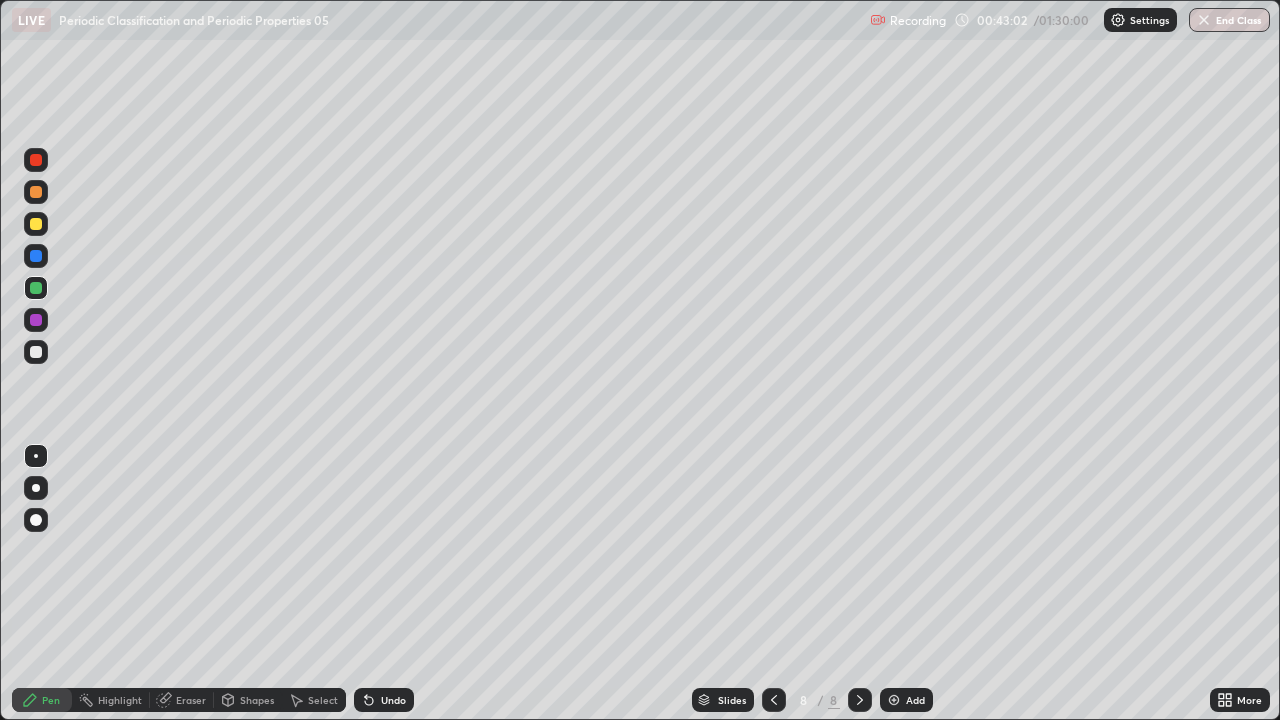 click at bounding box center (36, 224) 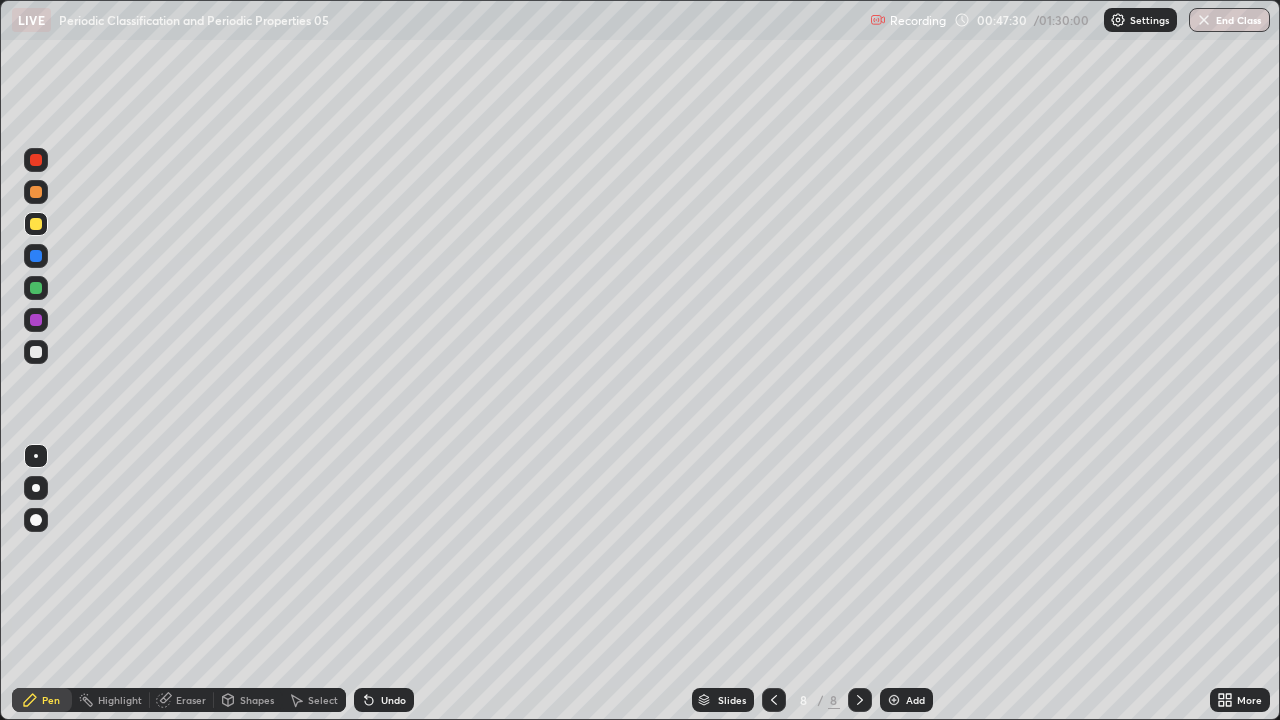 click at bounding box center [36, 352] 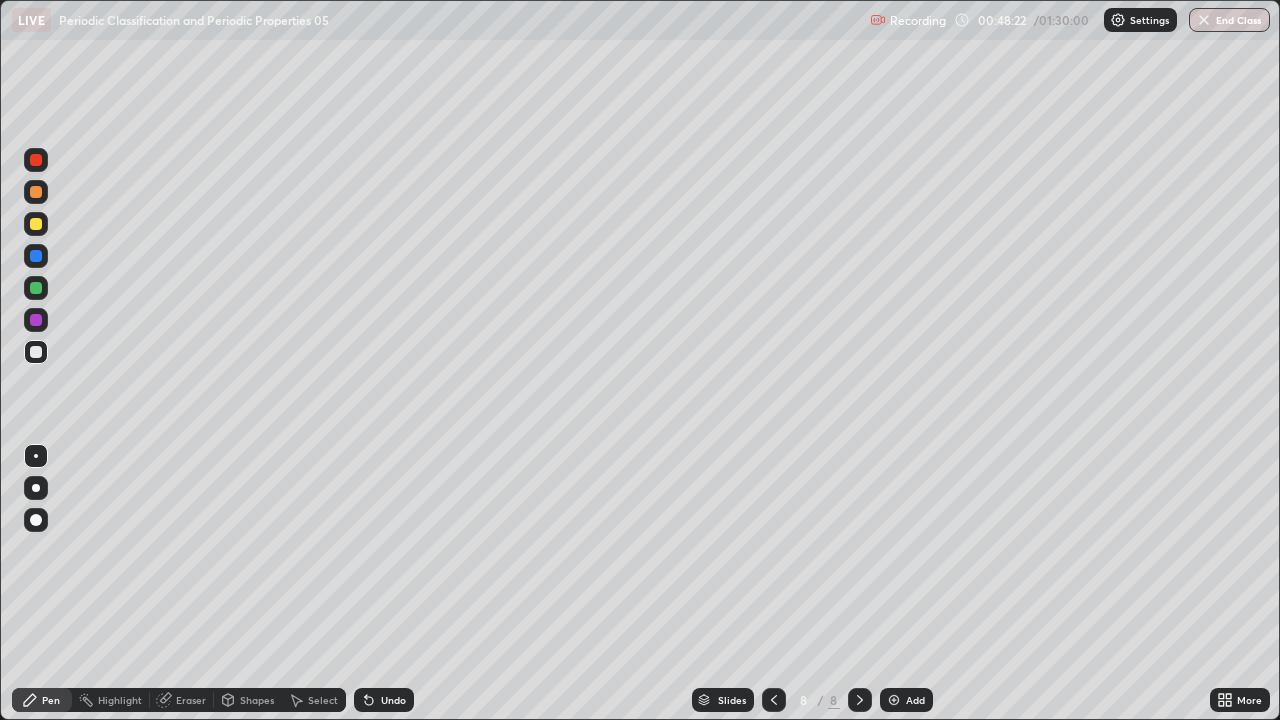 click at bounding box center (36, 160) 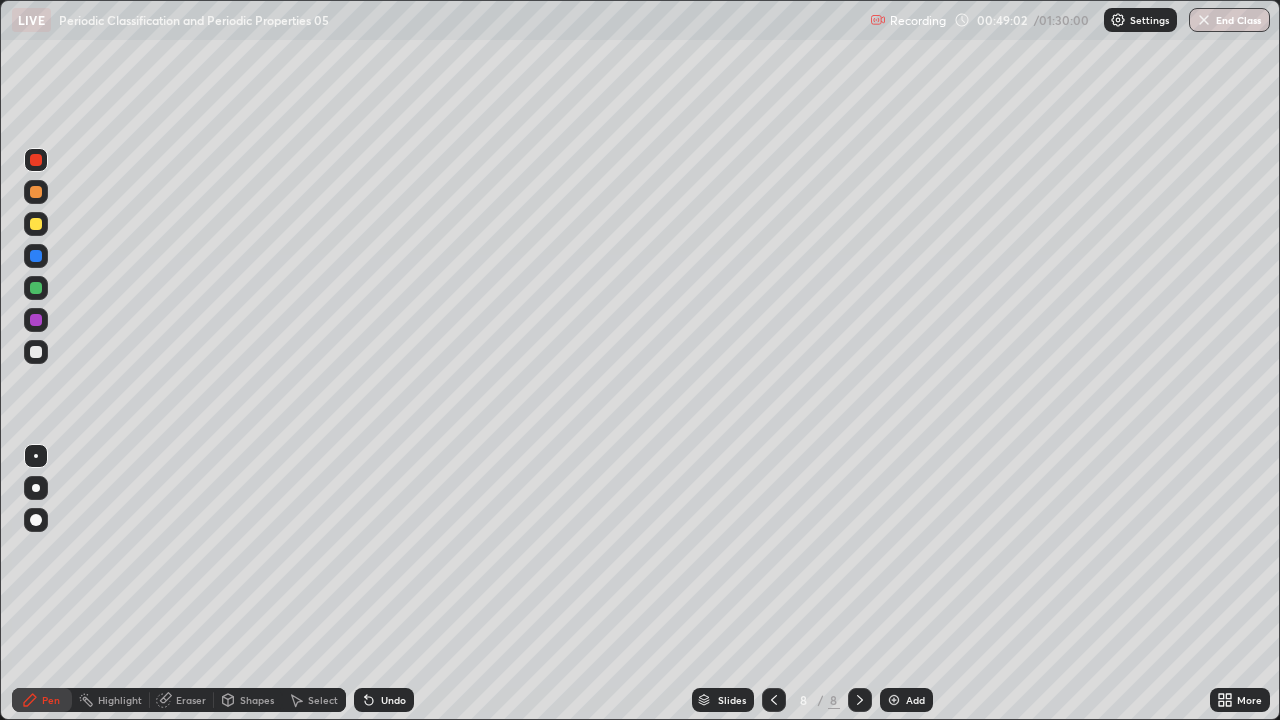 click at bounding box center [894, 700] 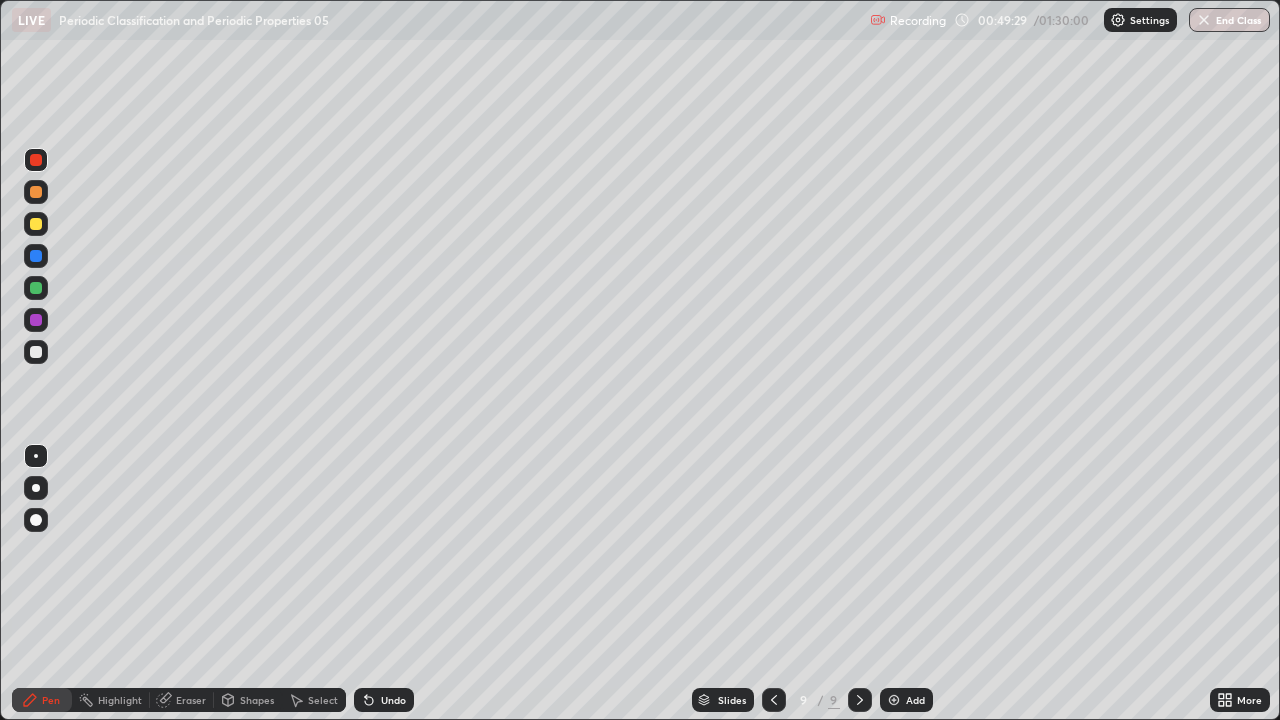 click at bounding box center (36, 224) 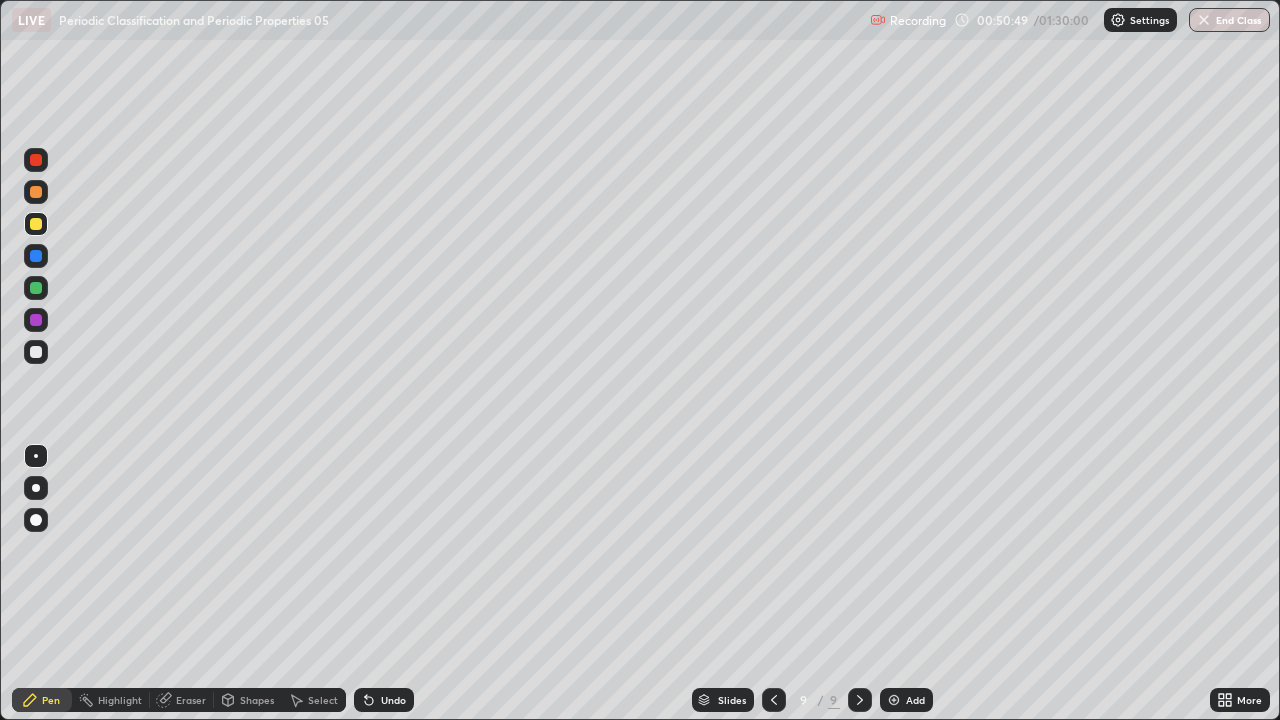 click at bounding box center [36, 352] 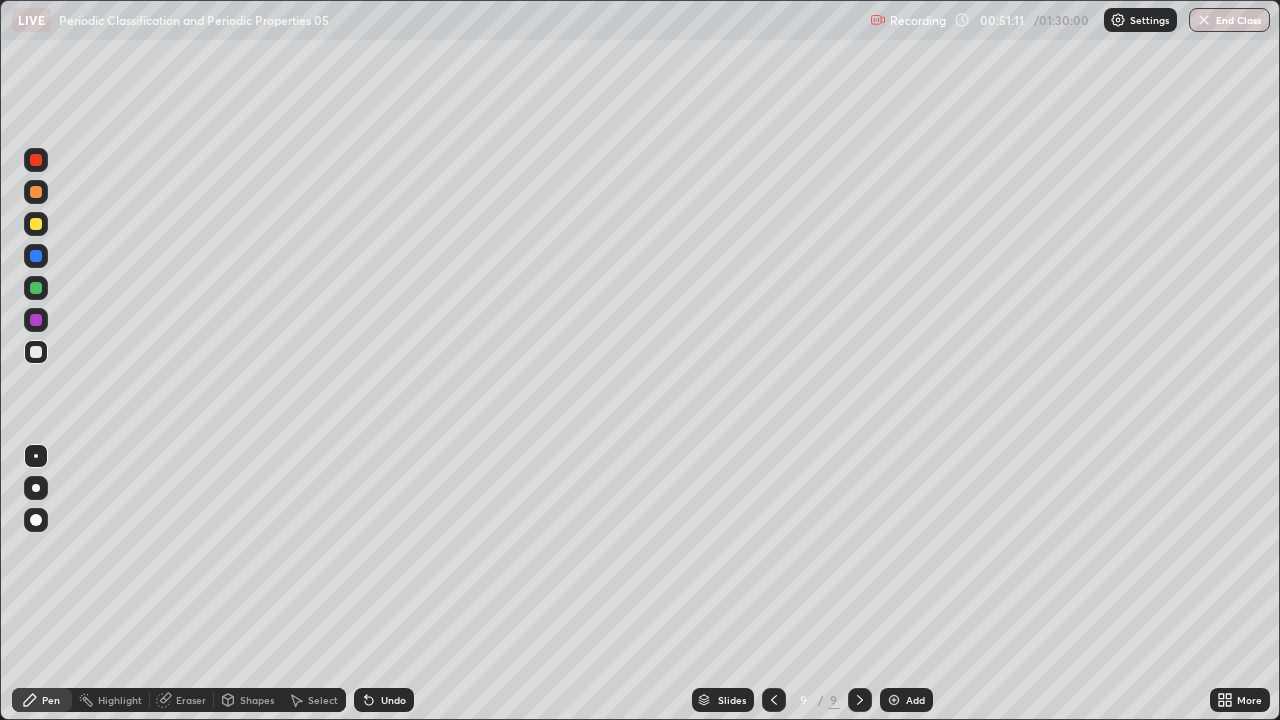 click on "Eraser" at bounding box center [191, 700] 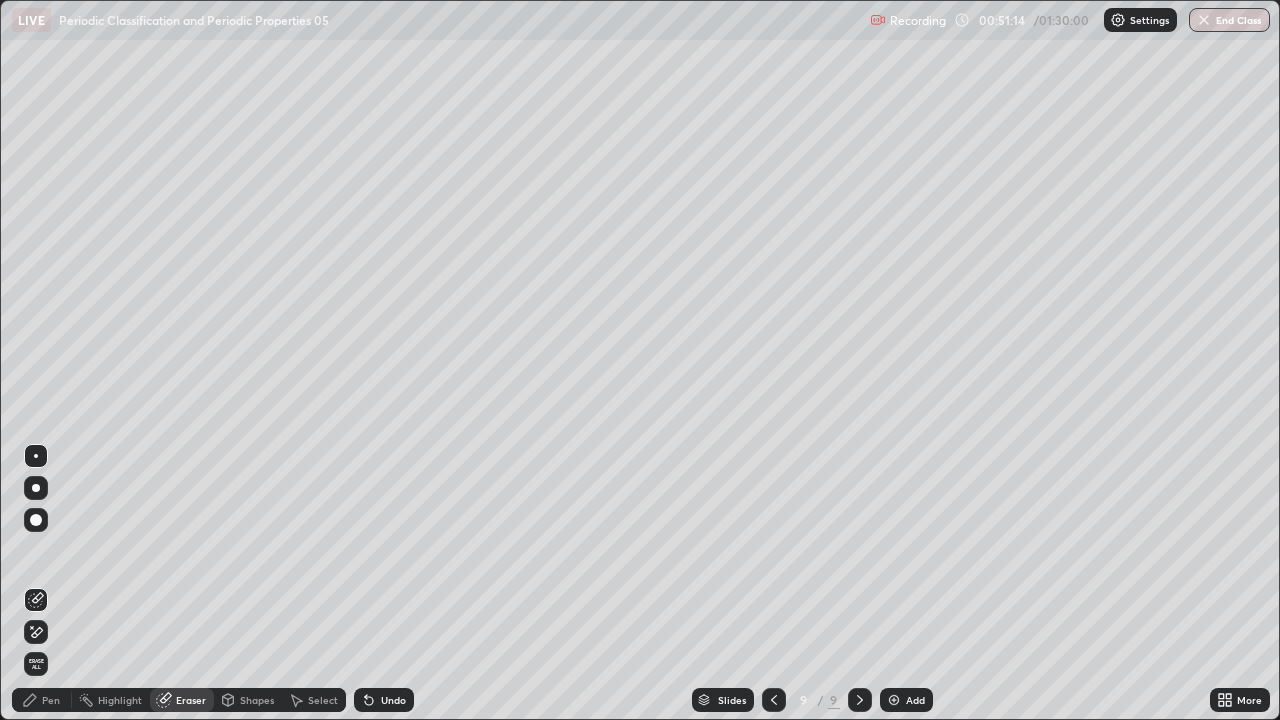 click on "Pen" at bounding box center (51, 700) 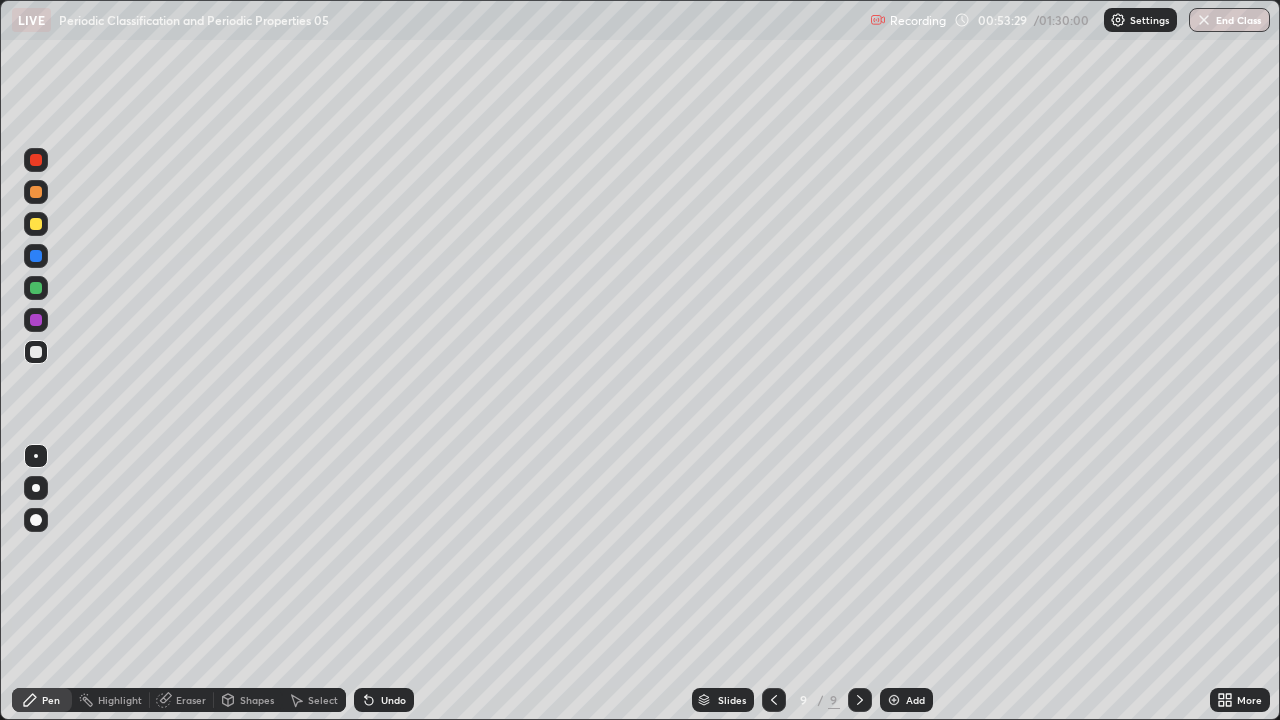 click on "Add" at bounding box center (906, 700) 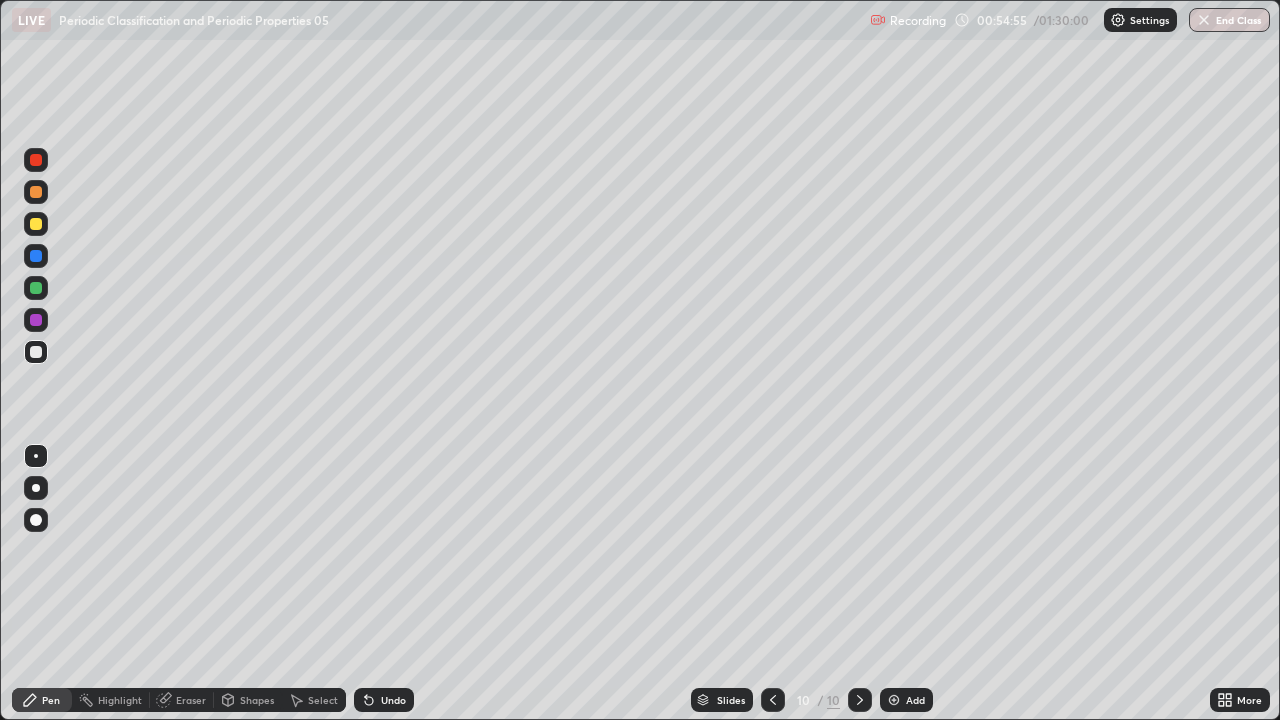 click at bounding box center (36, 224) 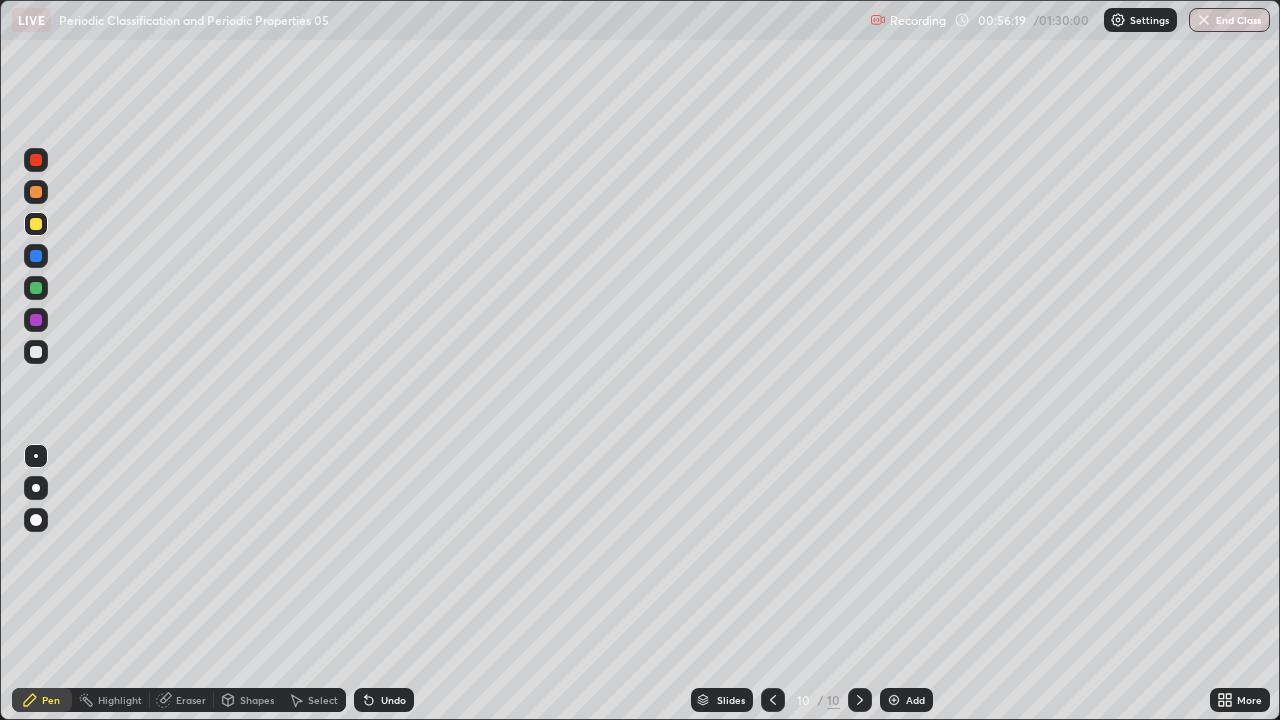click at bounding box center [36, 288] 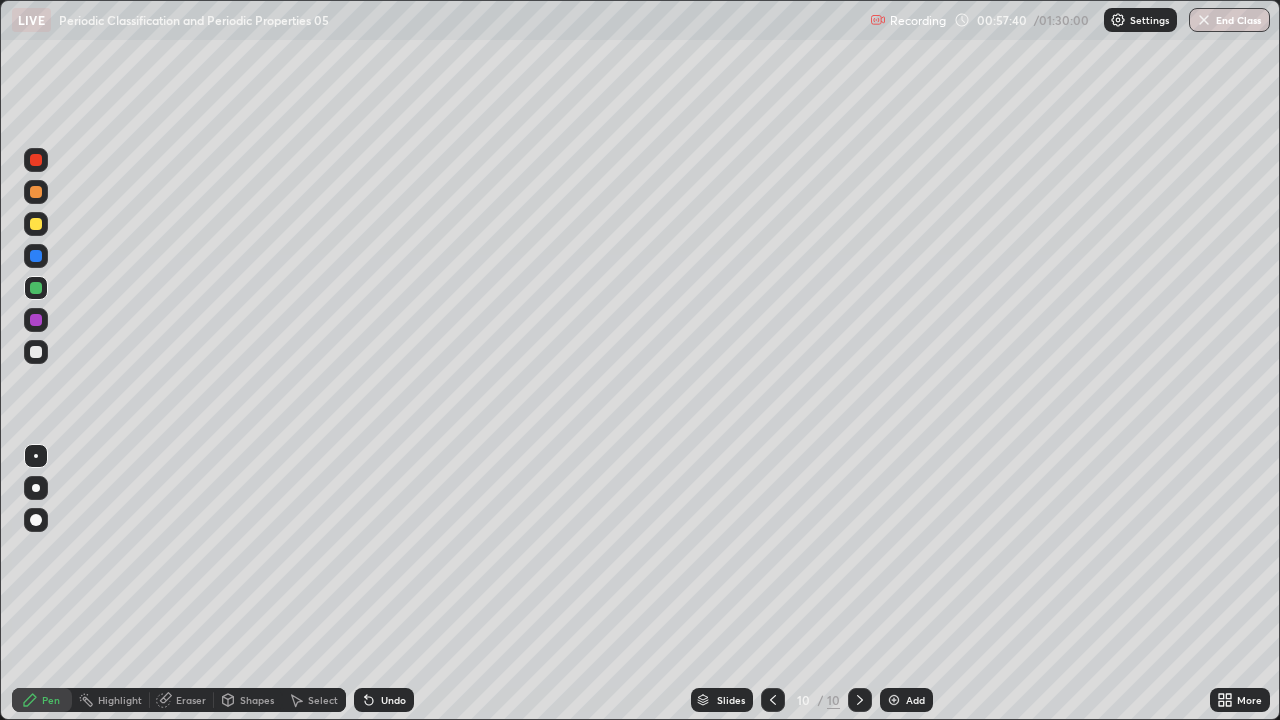 click on "Setting up your live class" at bounding box center [640, 360] 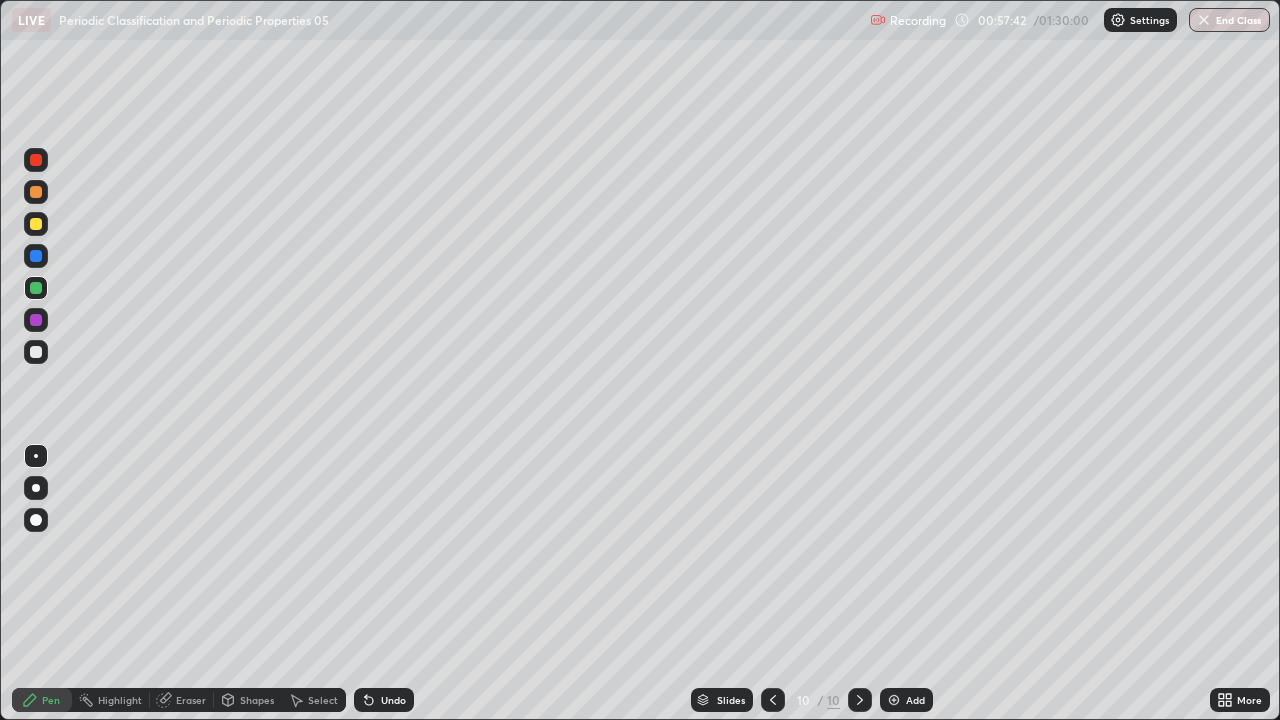 click at bounding box center [36, 160] 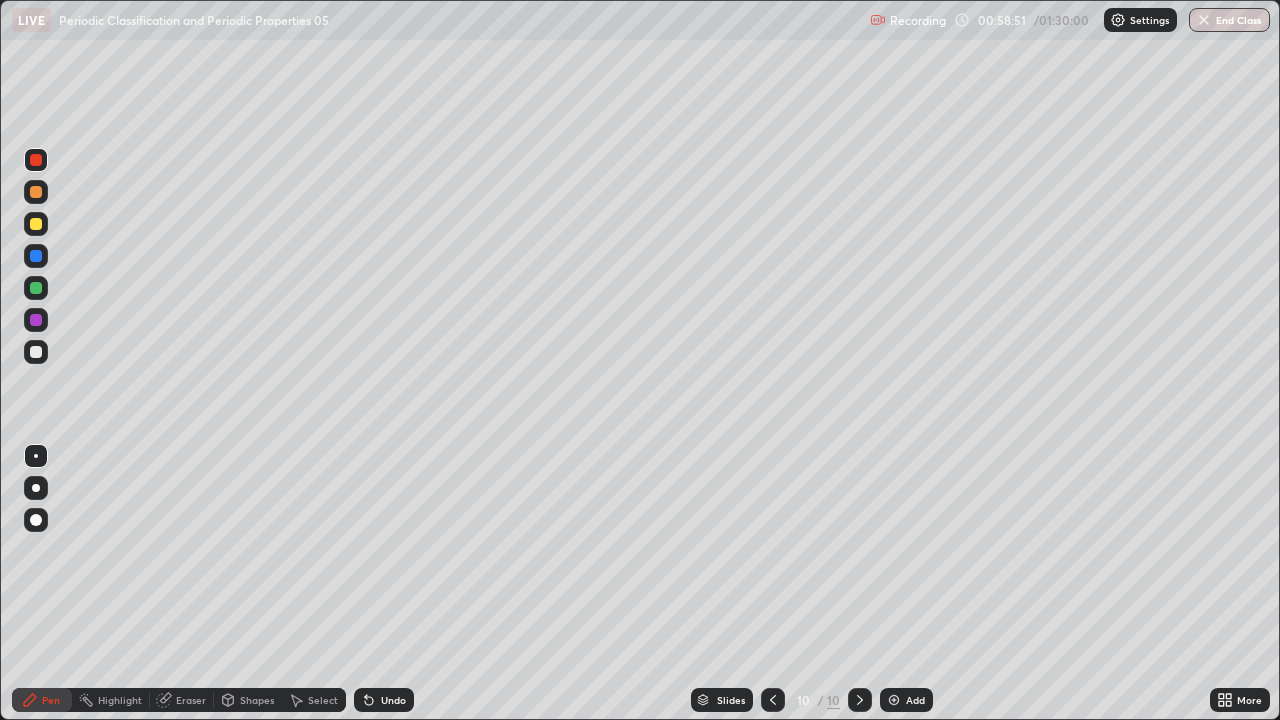 click at bounding box center (36, 320) 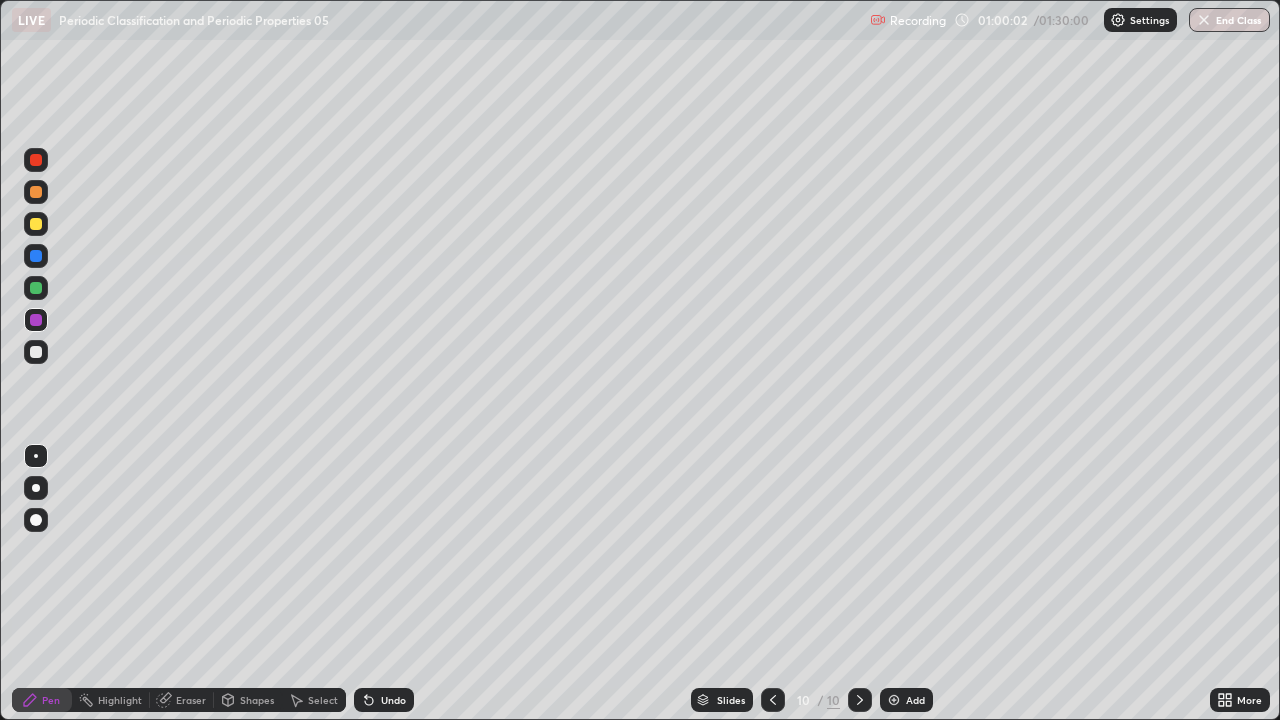 click 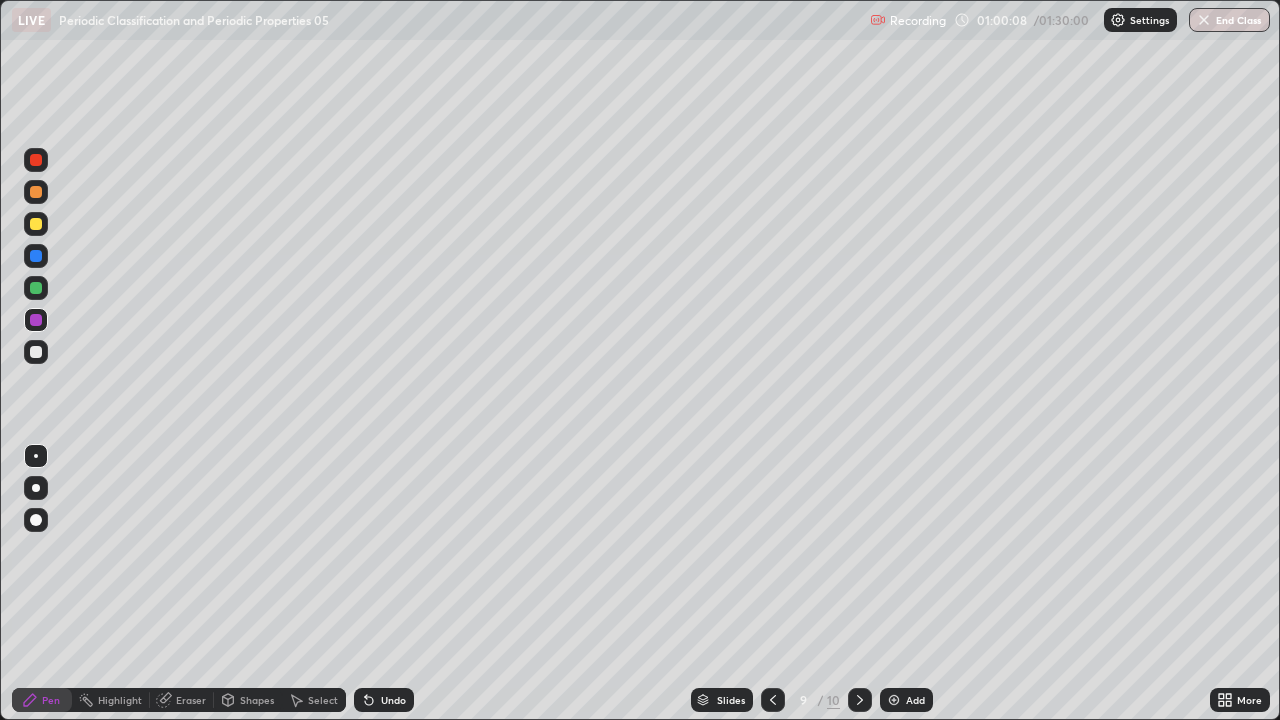 click at bounding box center (860, 700) 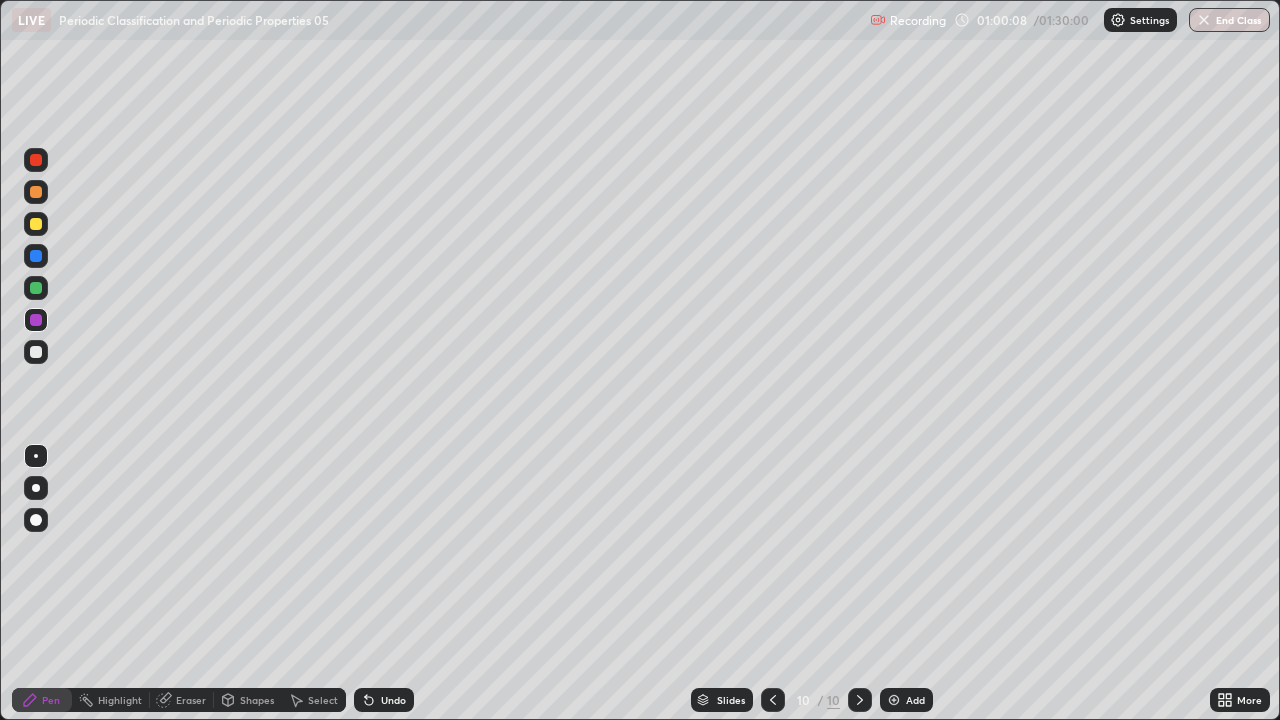 click at bounding box center (860, 700) 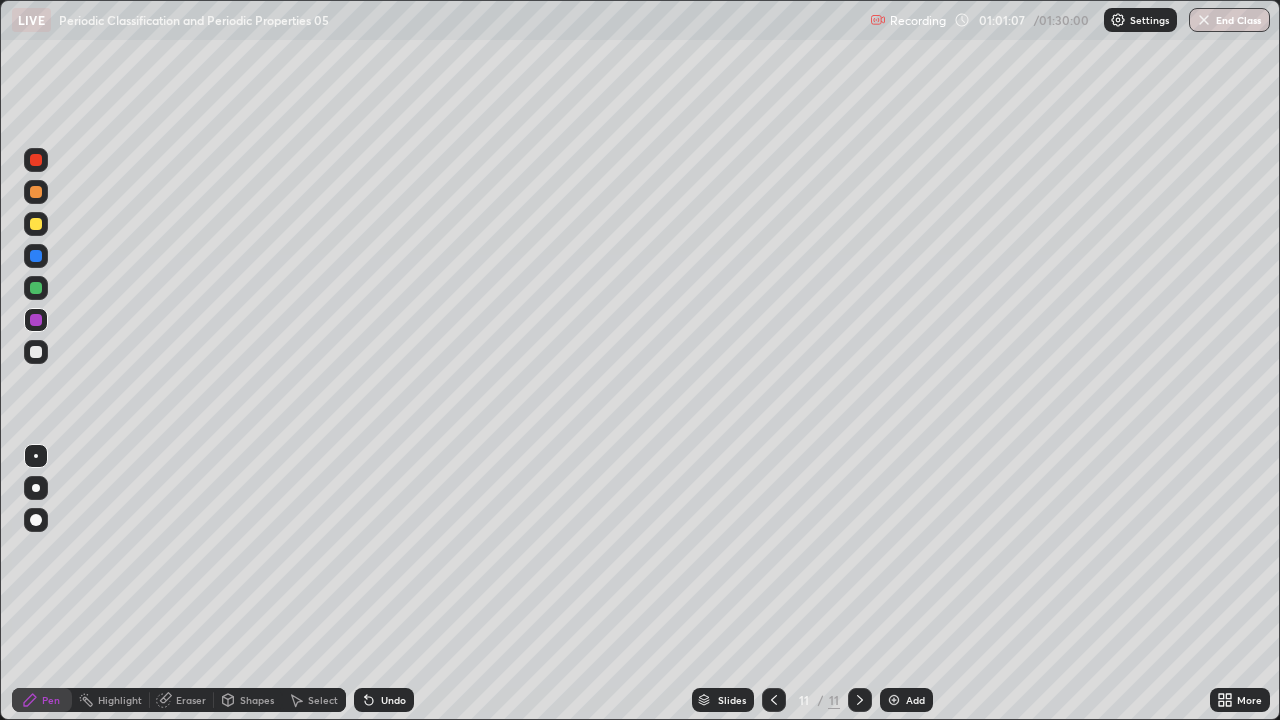 click at bounding box center [36, 224] 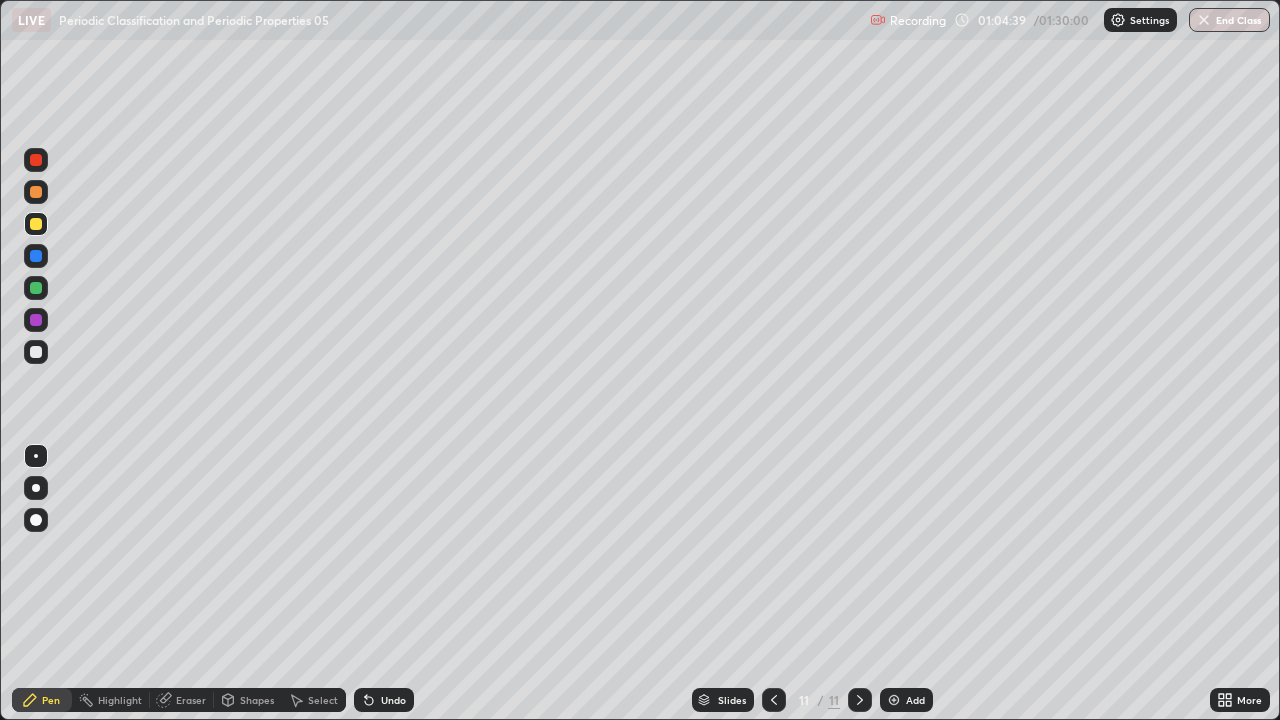 click at bounding box center (36, 352) 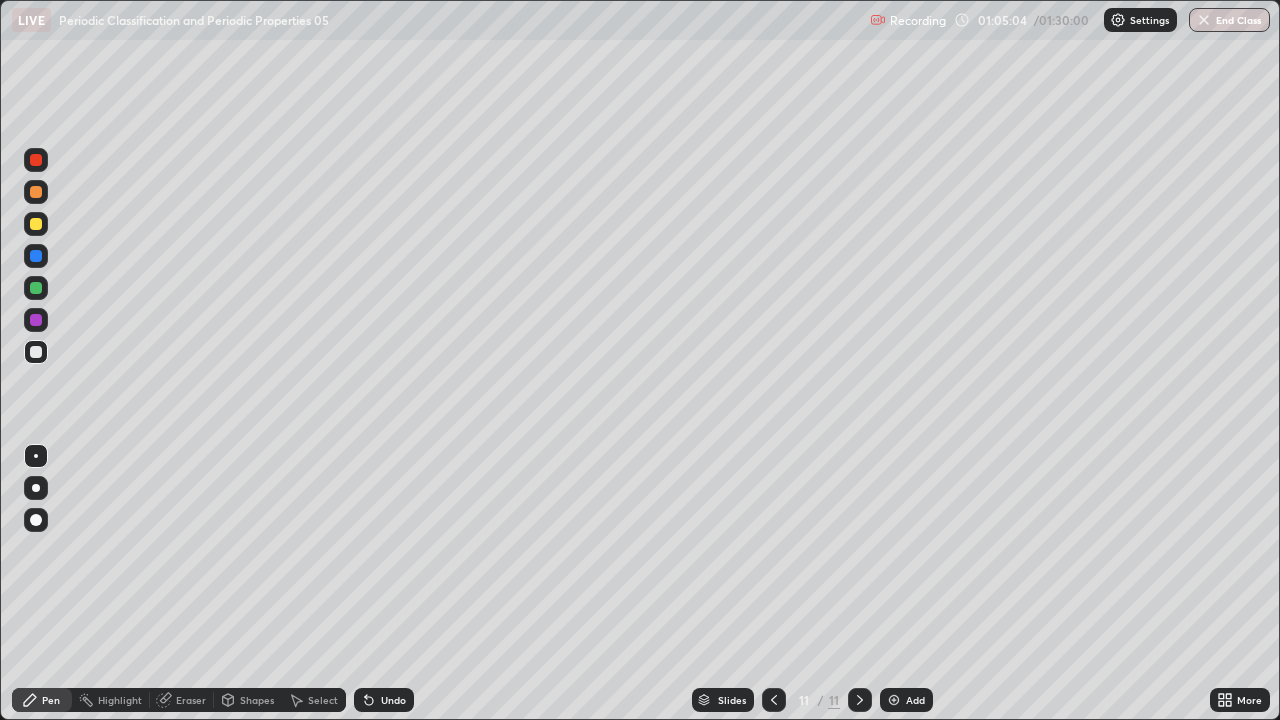 click at bounding box center [894, 700] 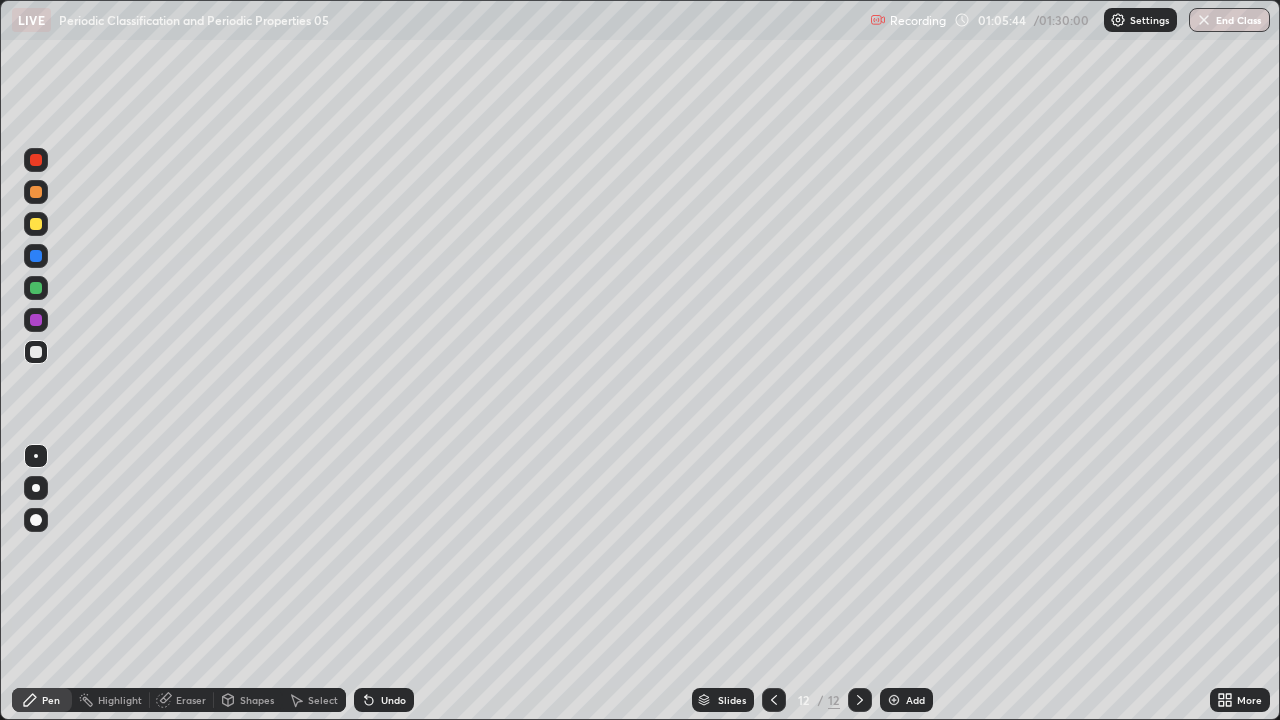 click at bounding box center [36, 288] 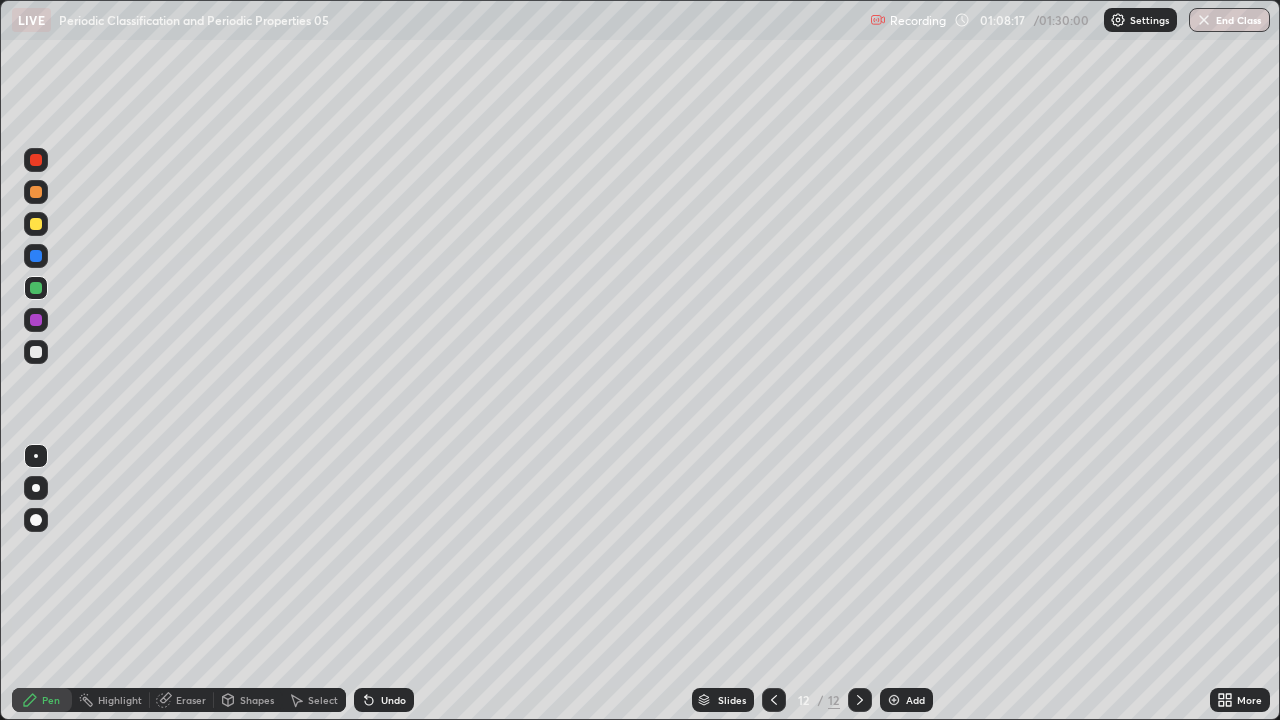 click 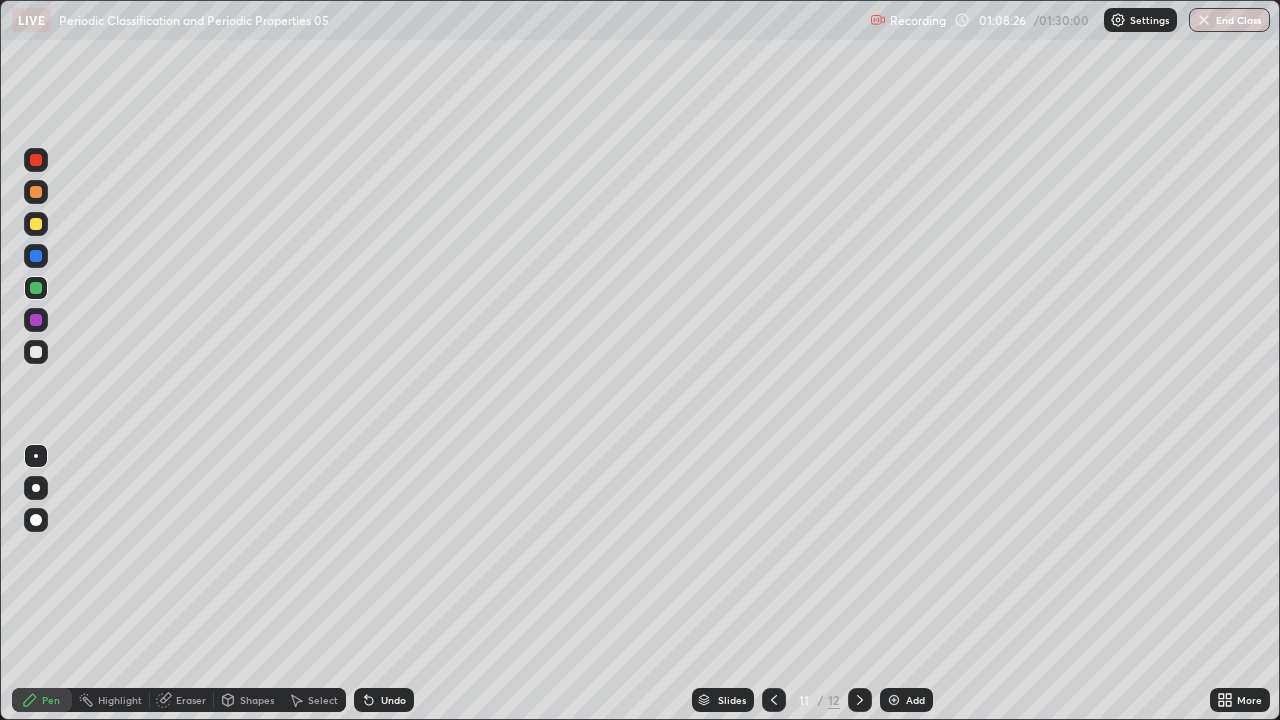 click 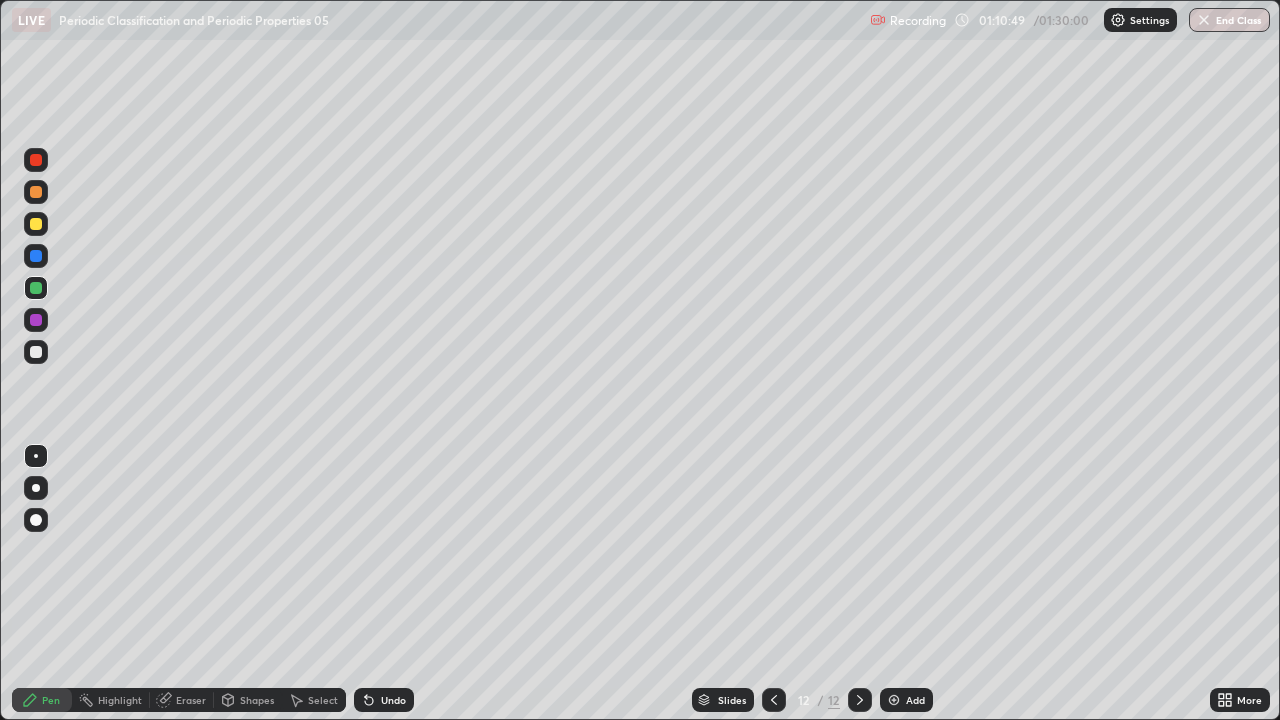 click 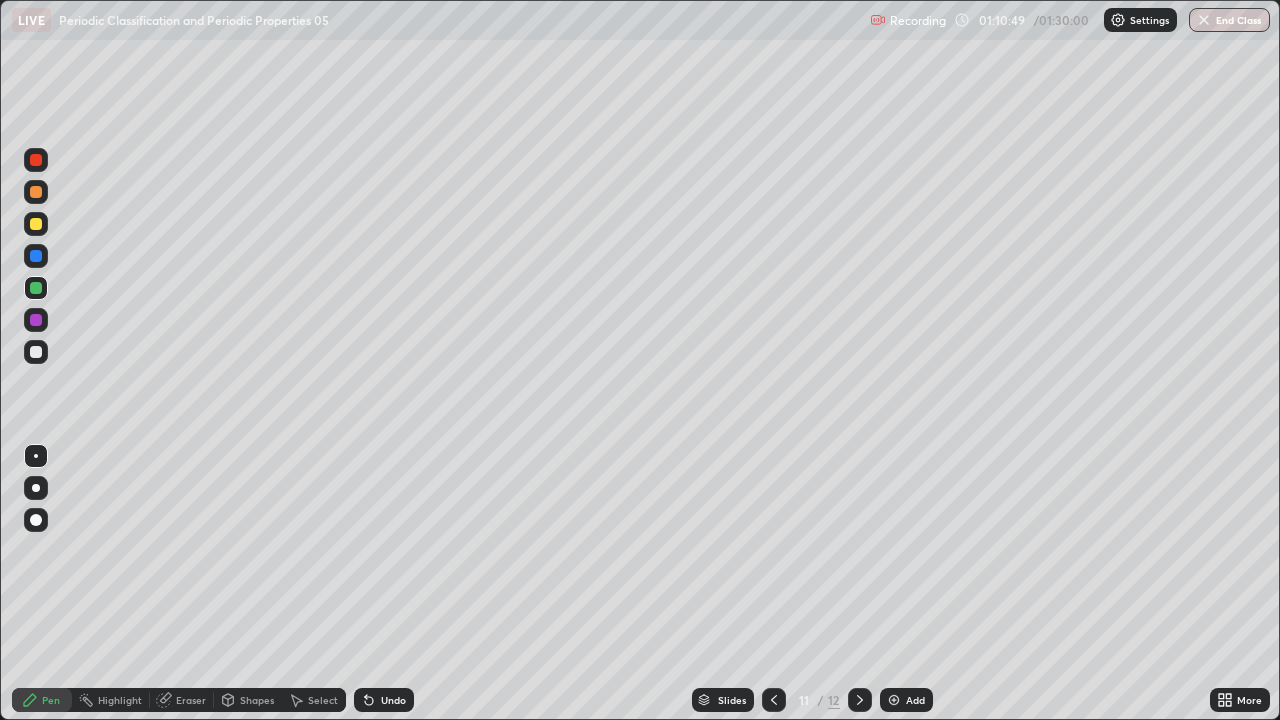 click 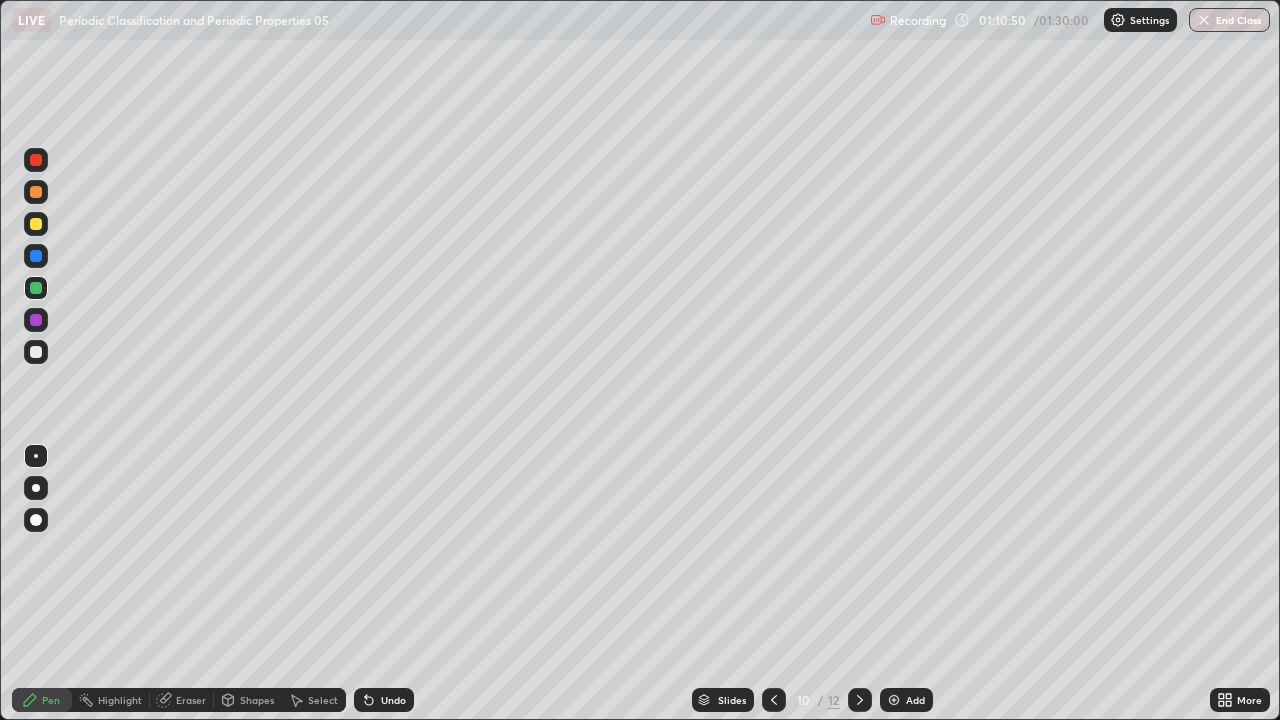 click 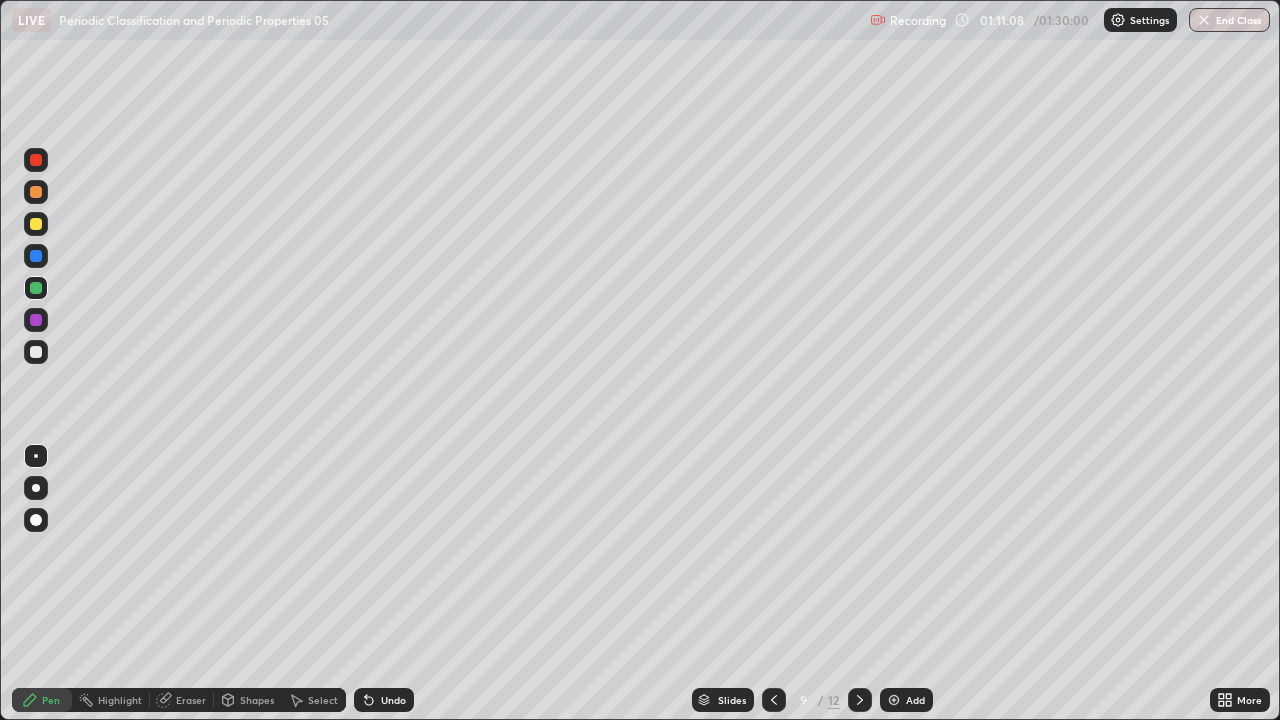 click at bounding box center [860, 700] 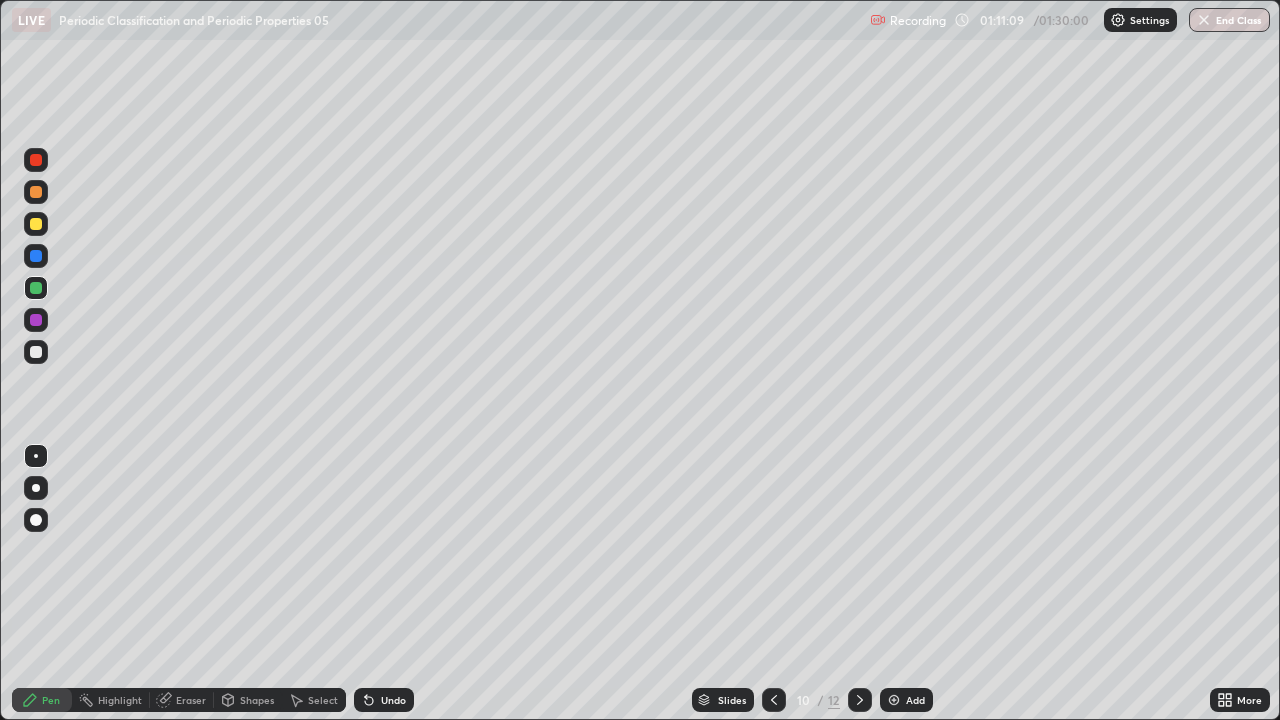 click 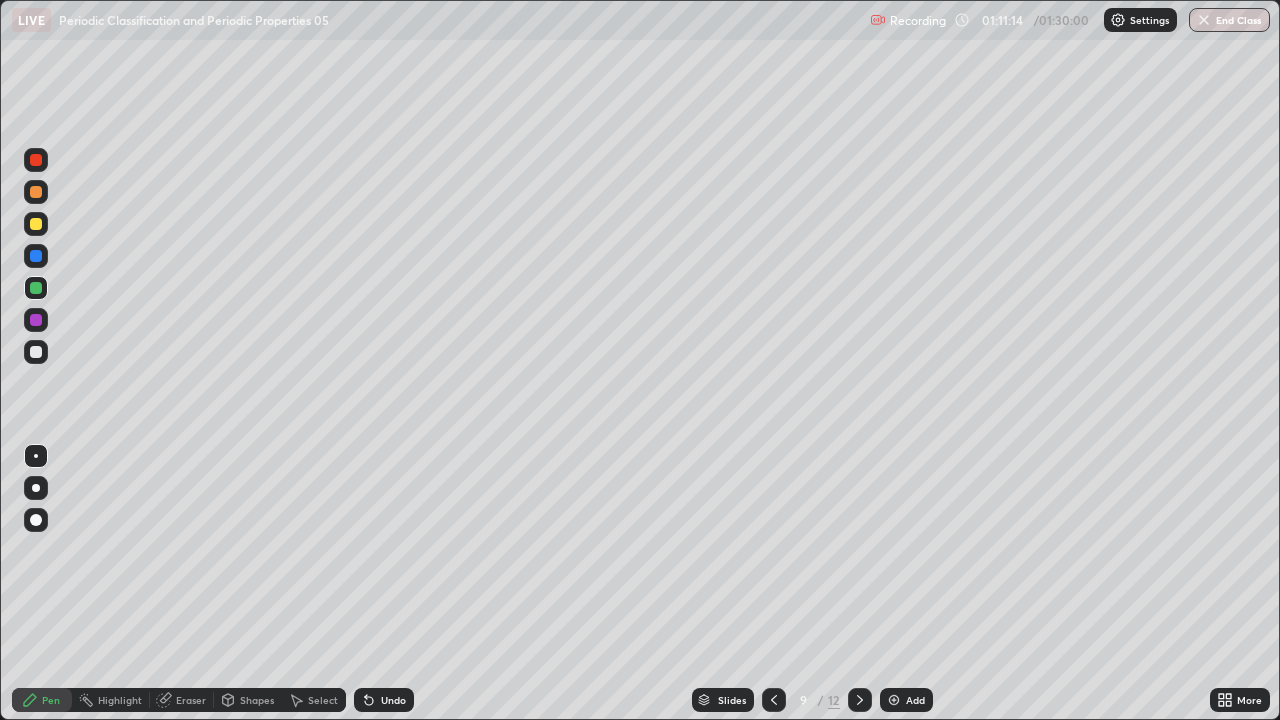 click 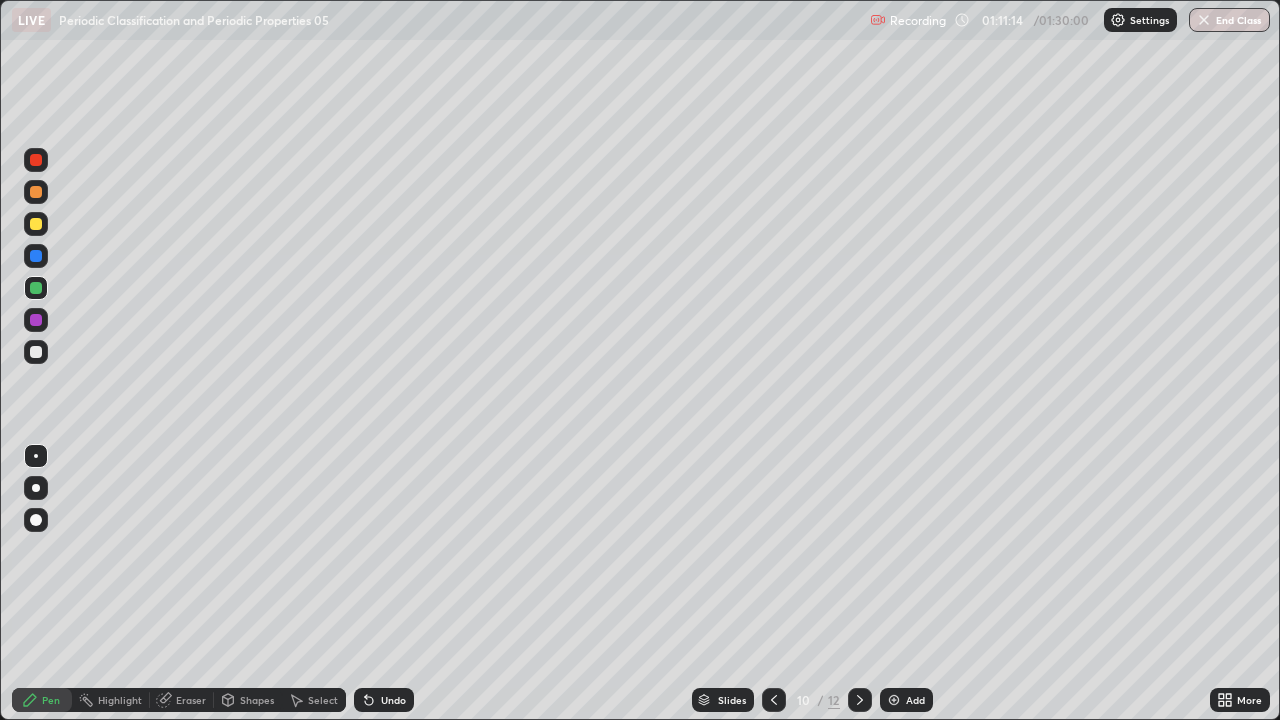 click 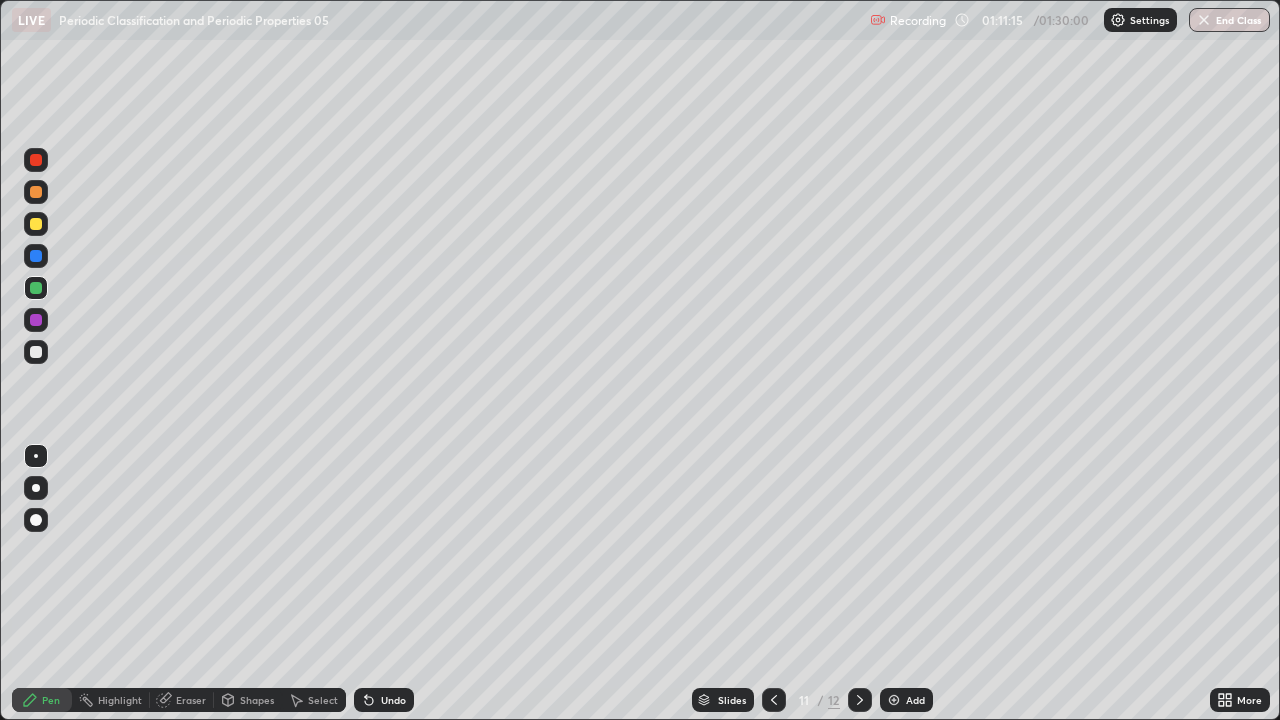 click 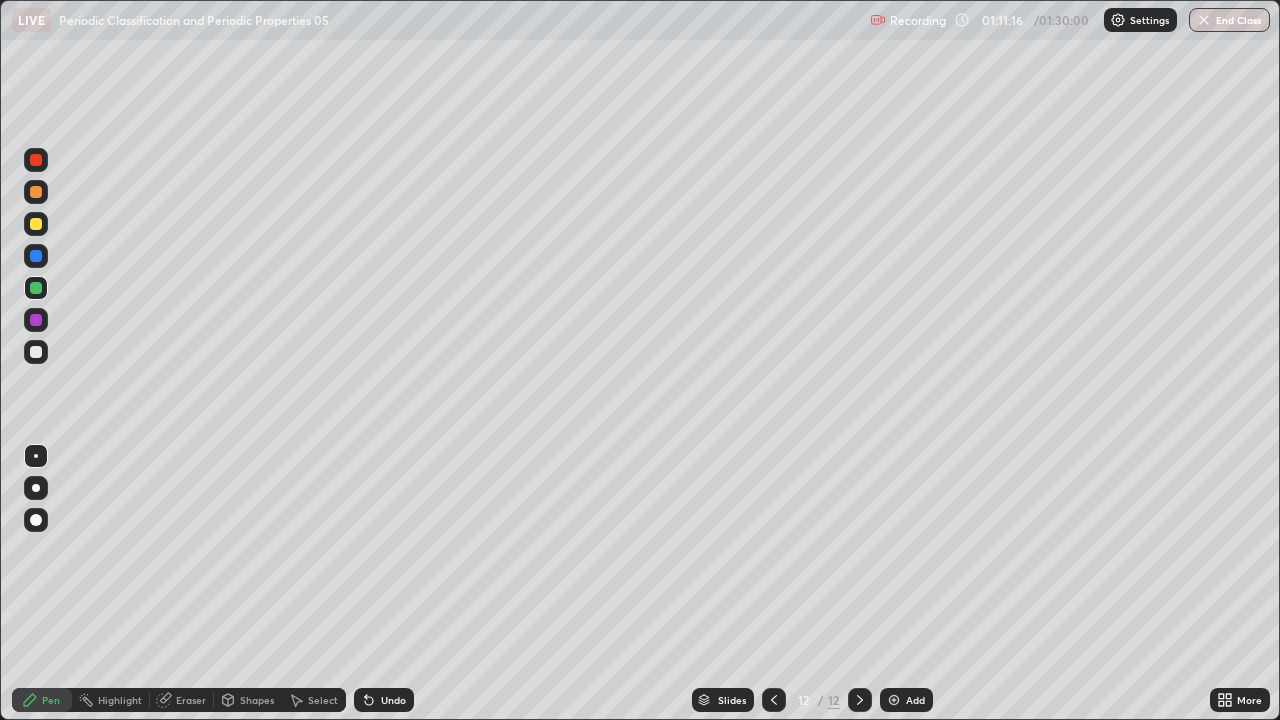 click at bounding box center [894, 700] 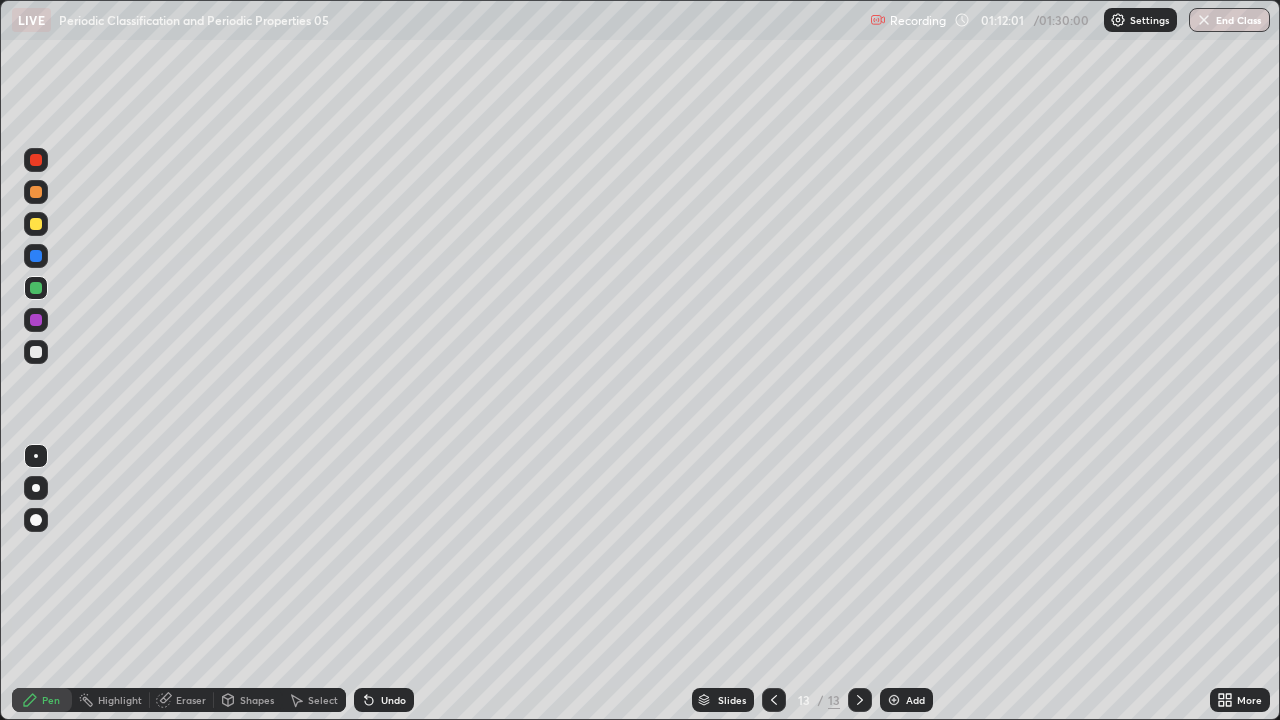click 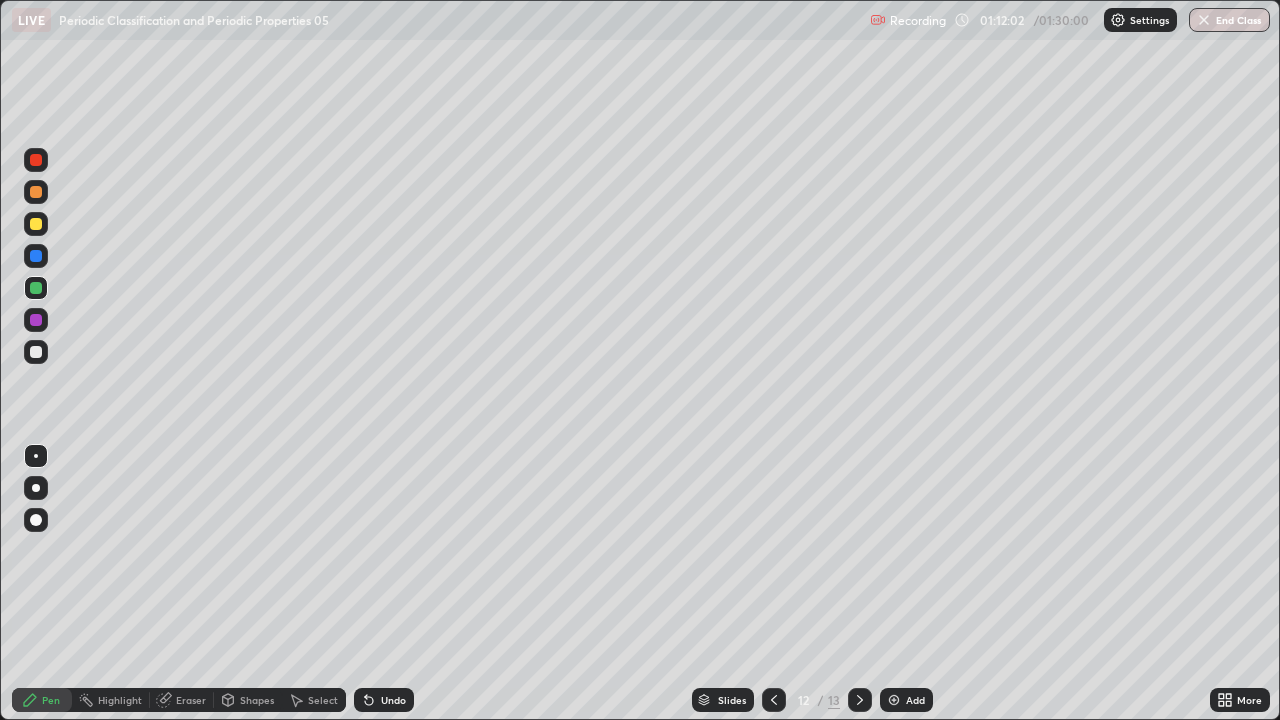 click 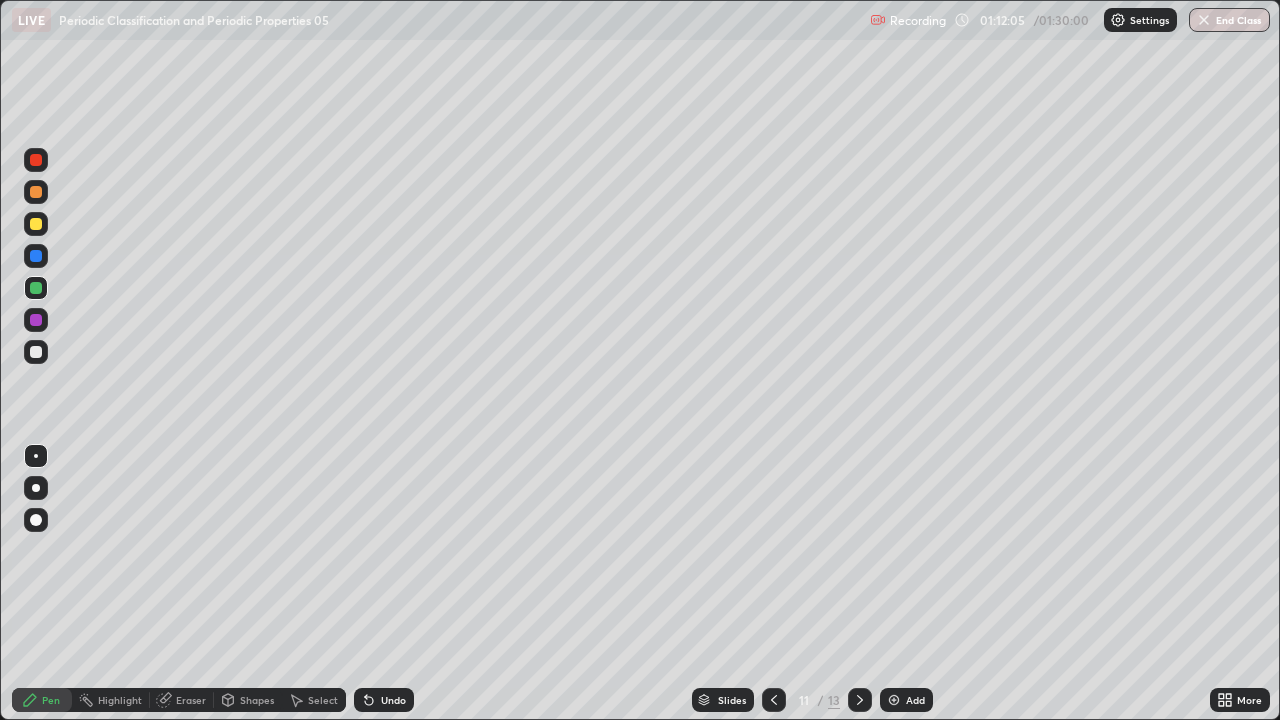 click 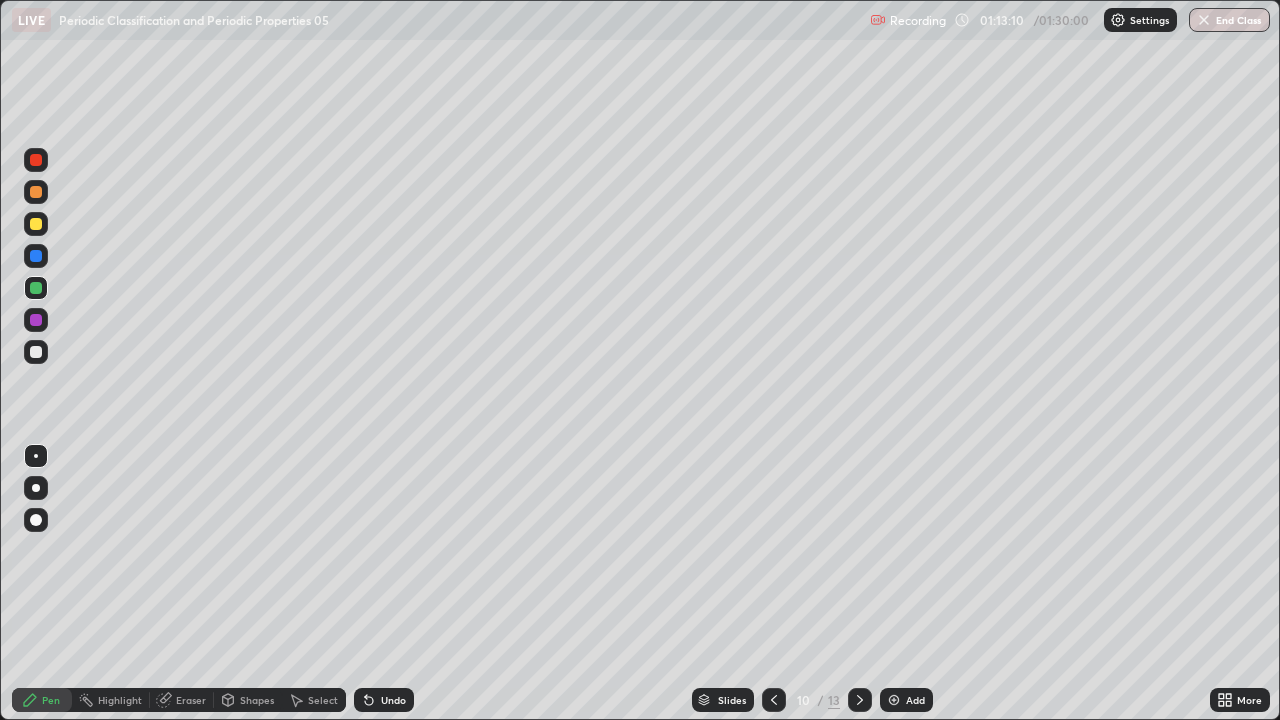 click 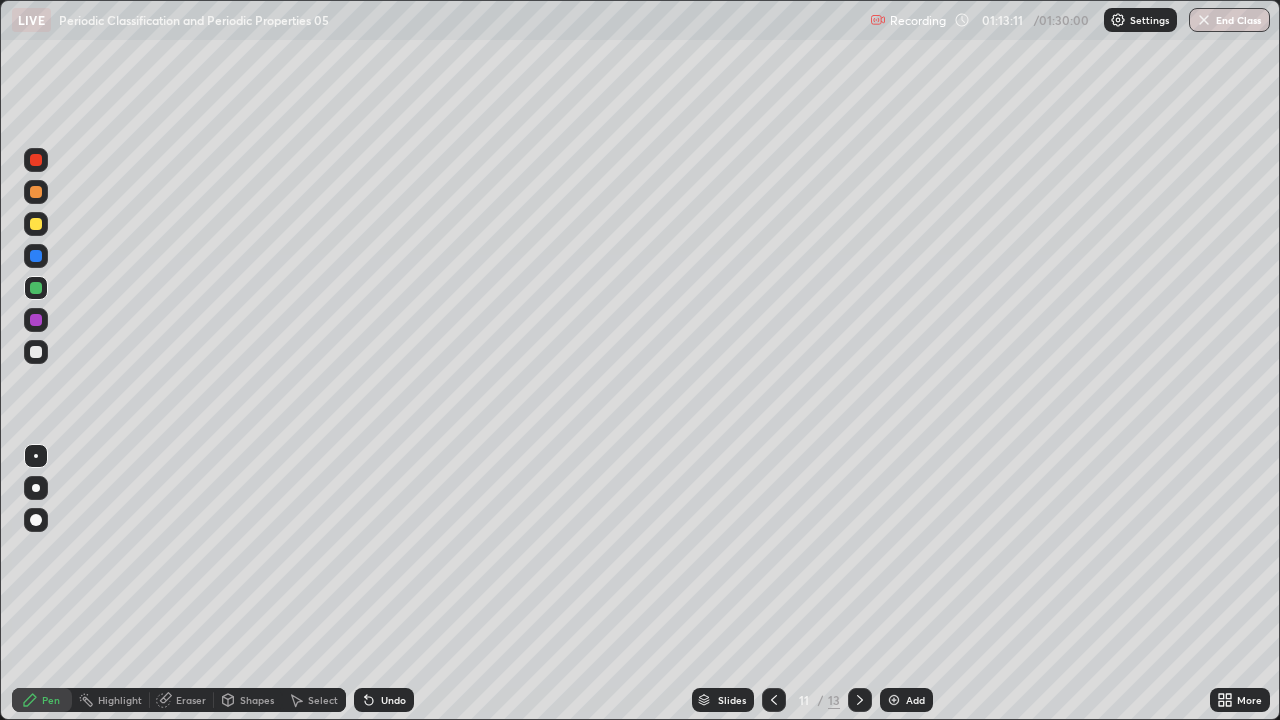 click 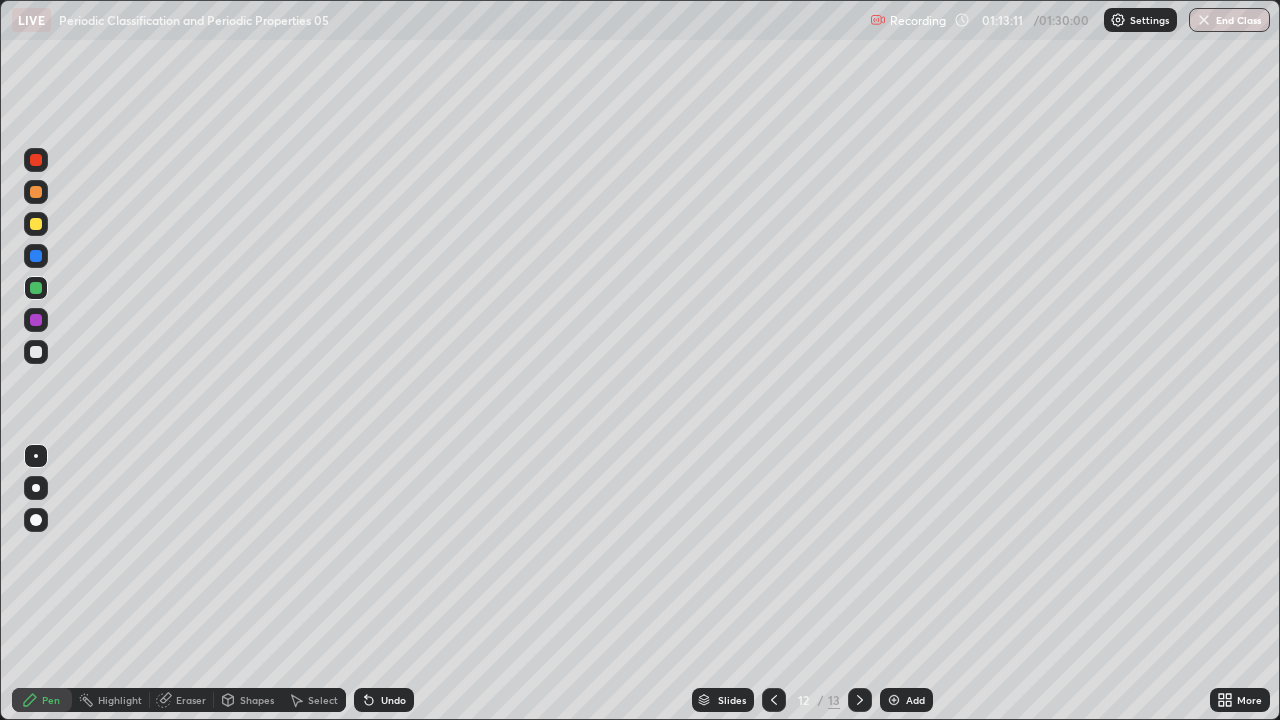 click 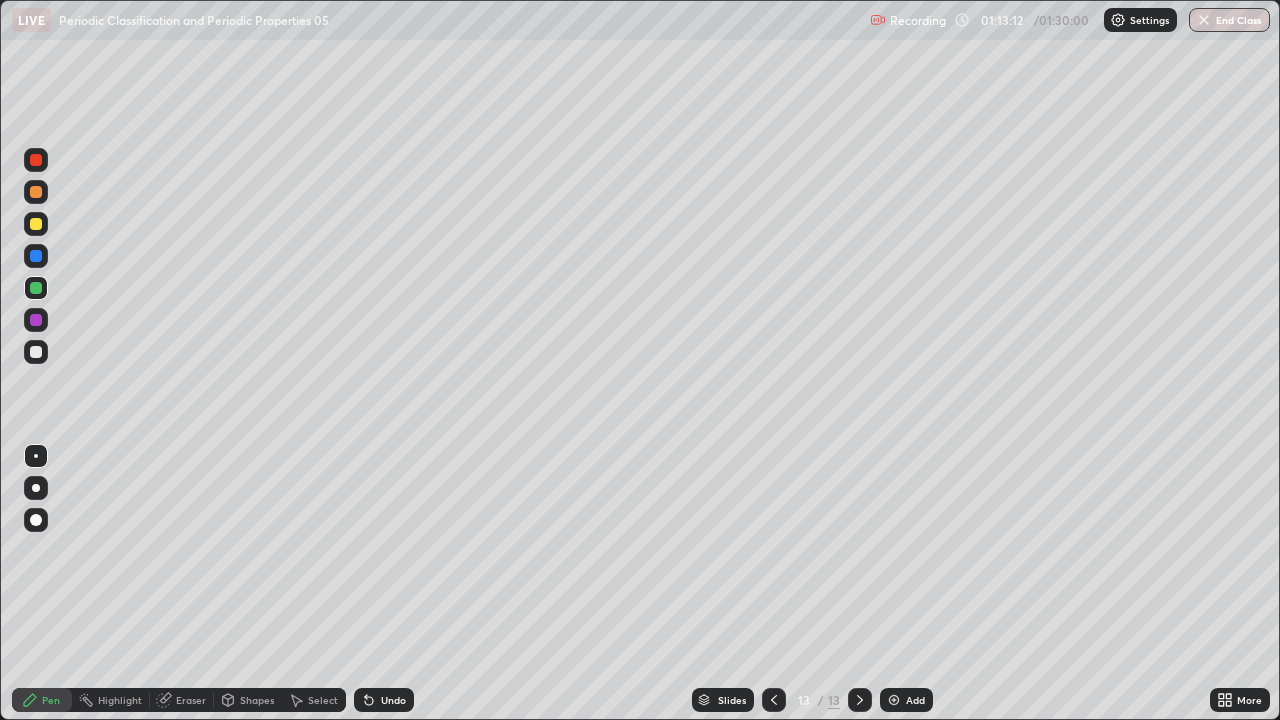 click 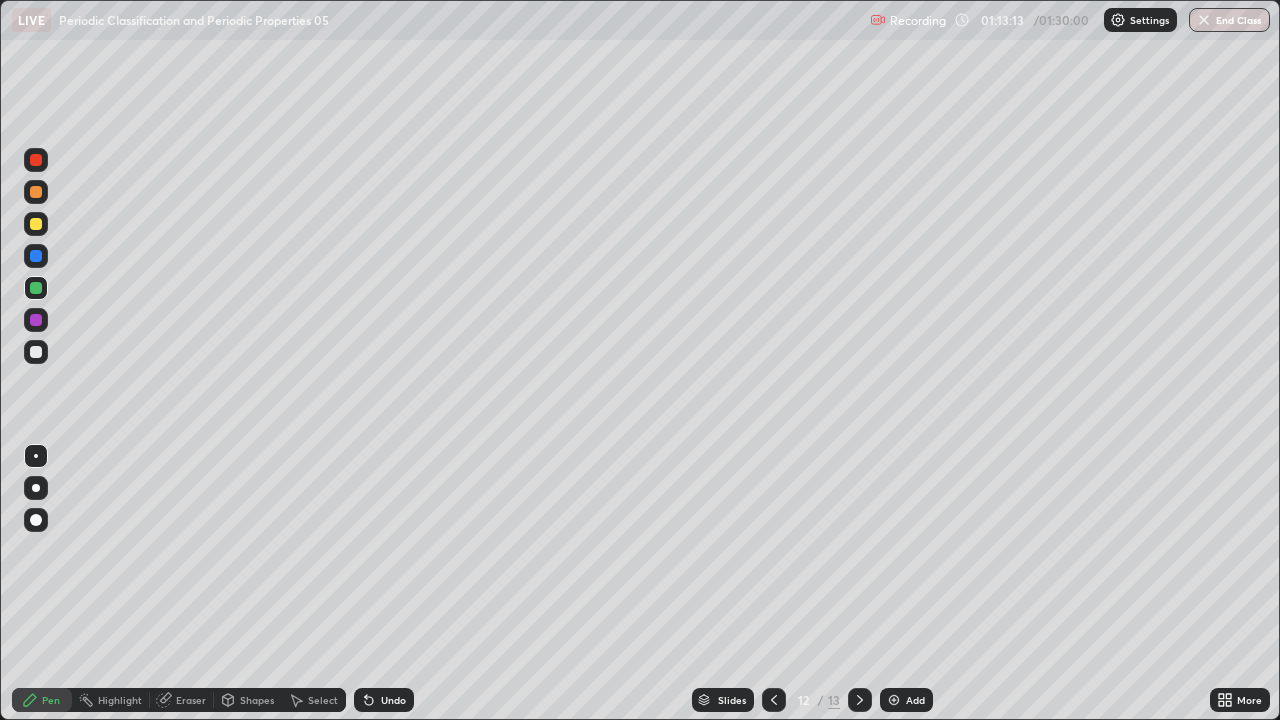 click 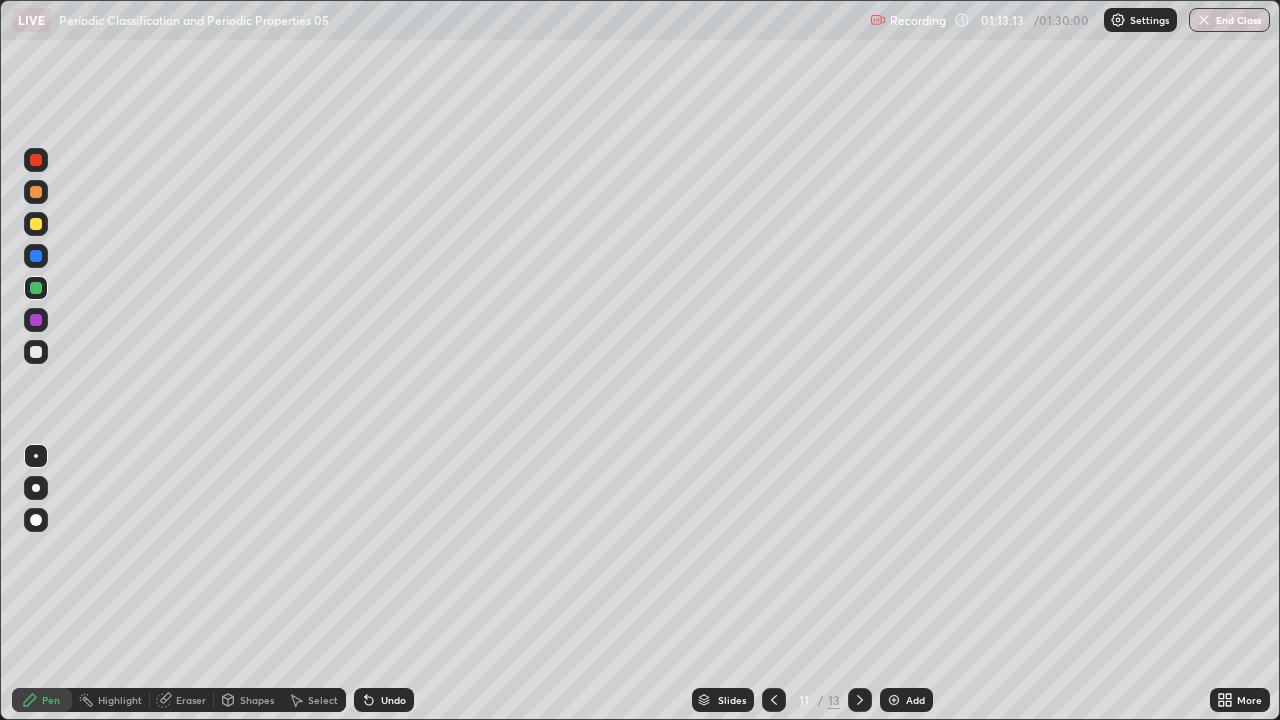click at bounding box center [774, 700] 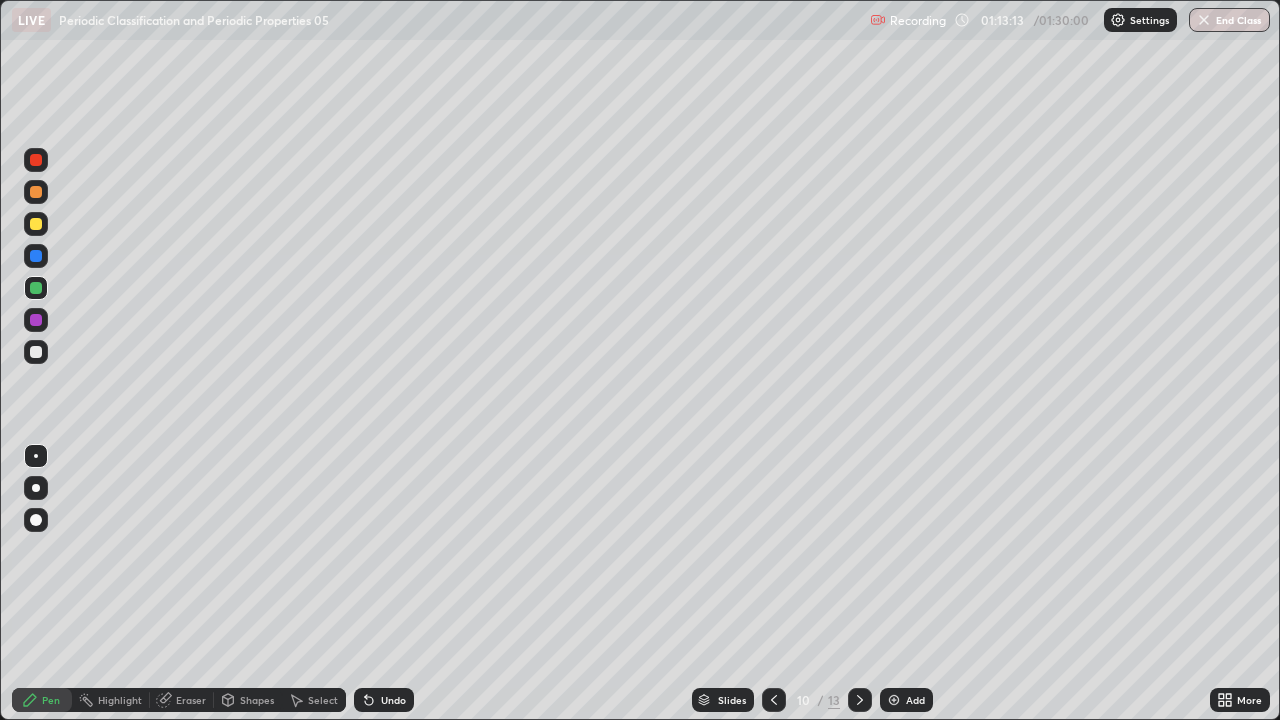 click at bounding box center (774, 700) 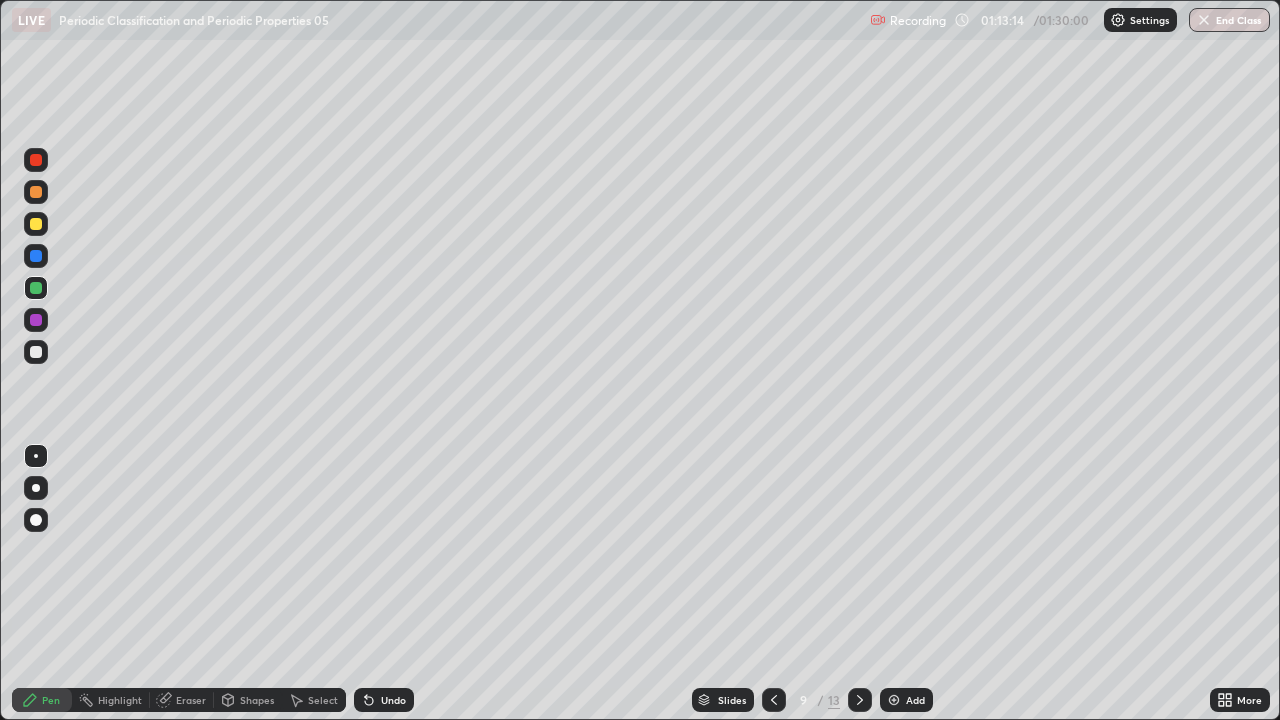 click 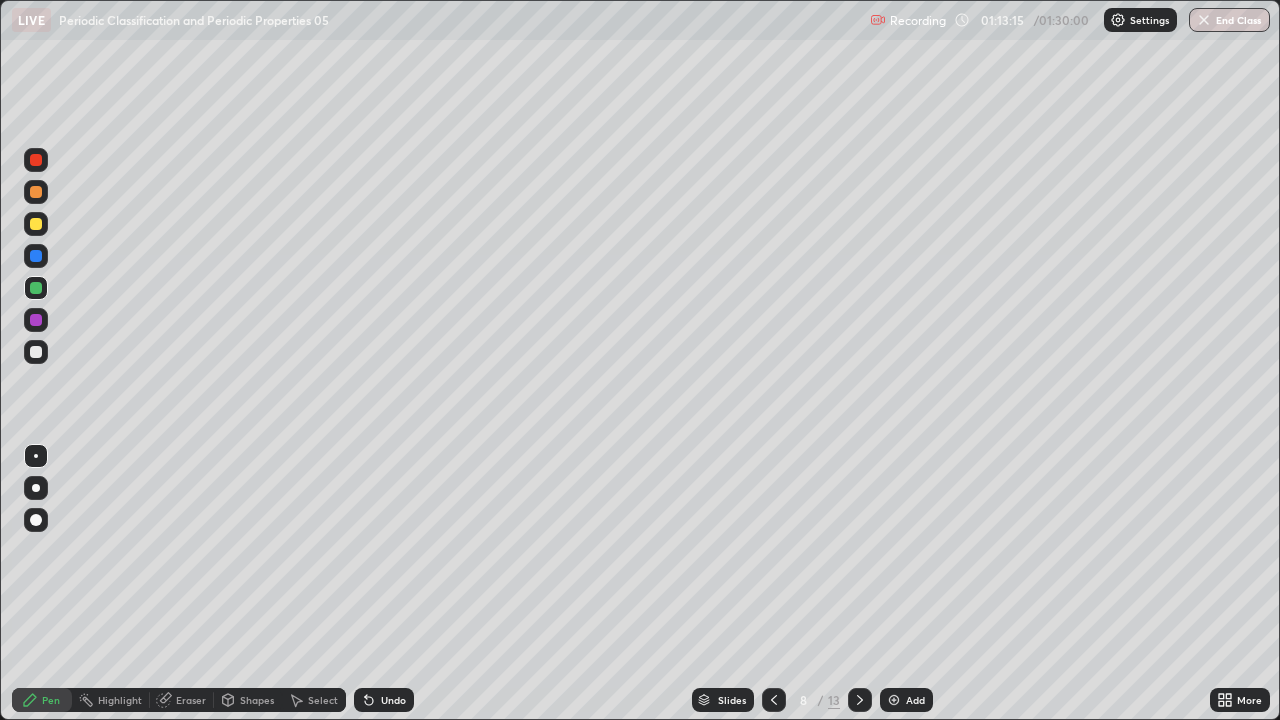 click on "Slides" at bounding box center [723, 700] 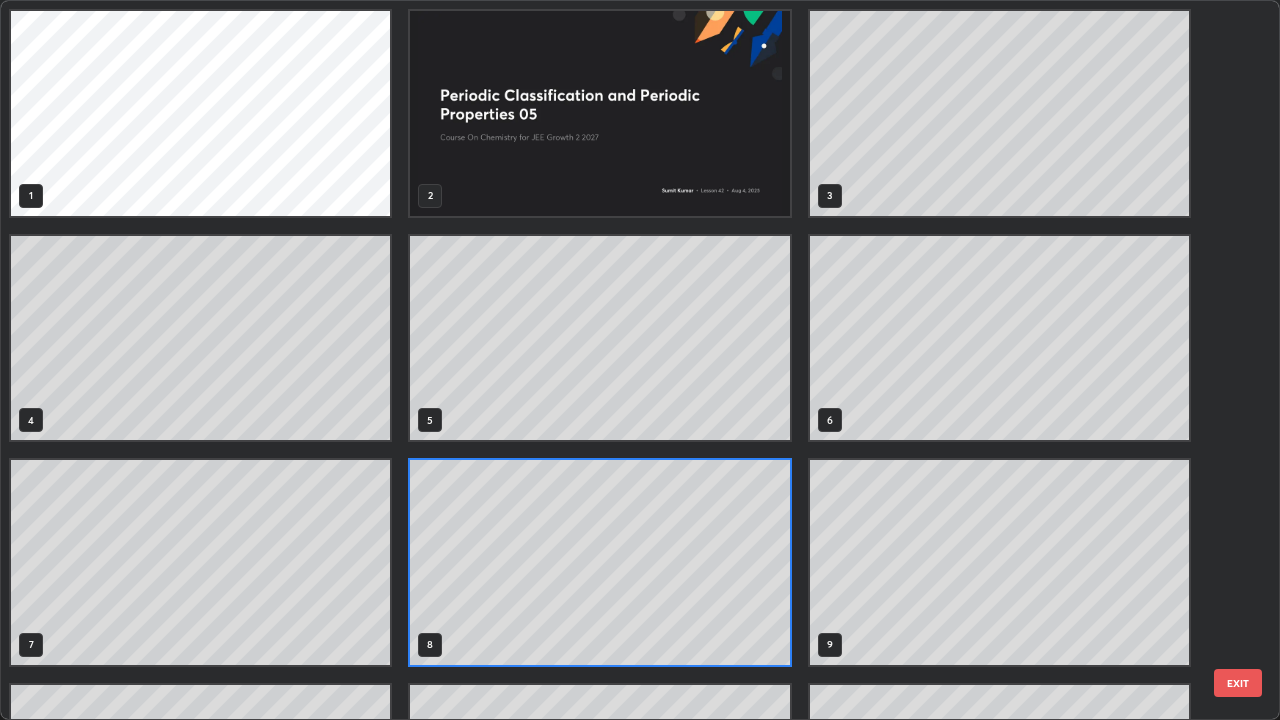 scroll, scrollTop: 7, scrollLeft: 11, axis: both 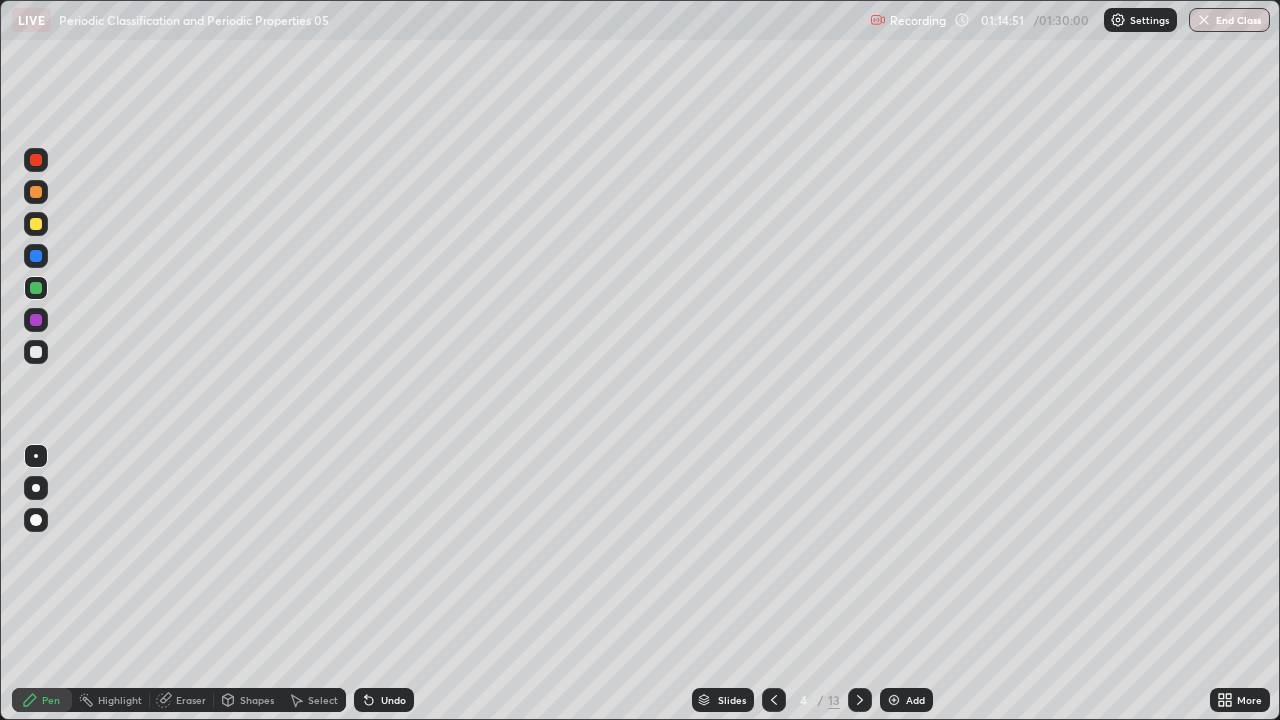 click 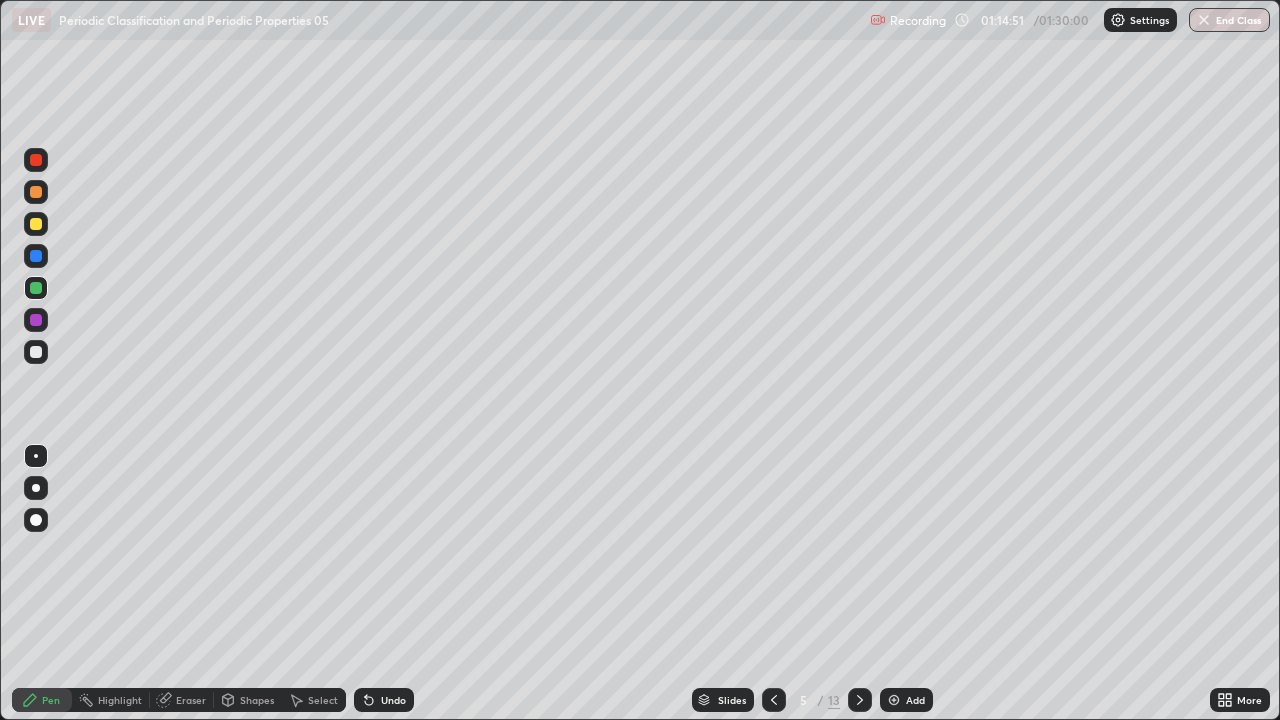 click 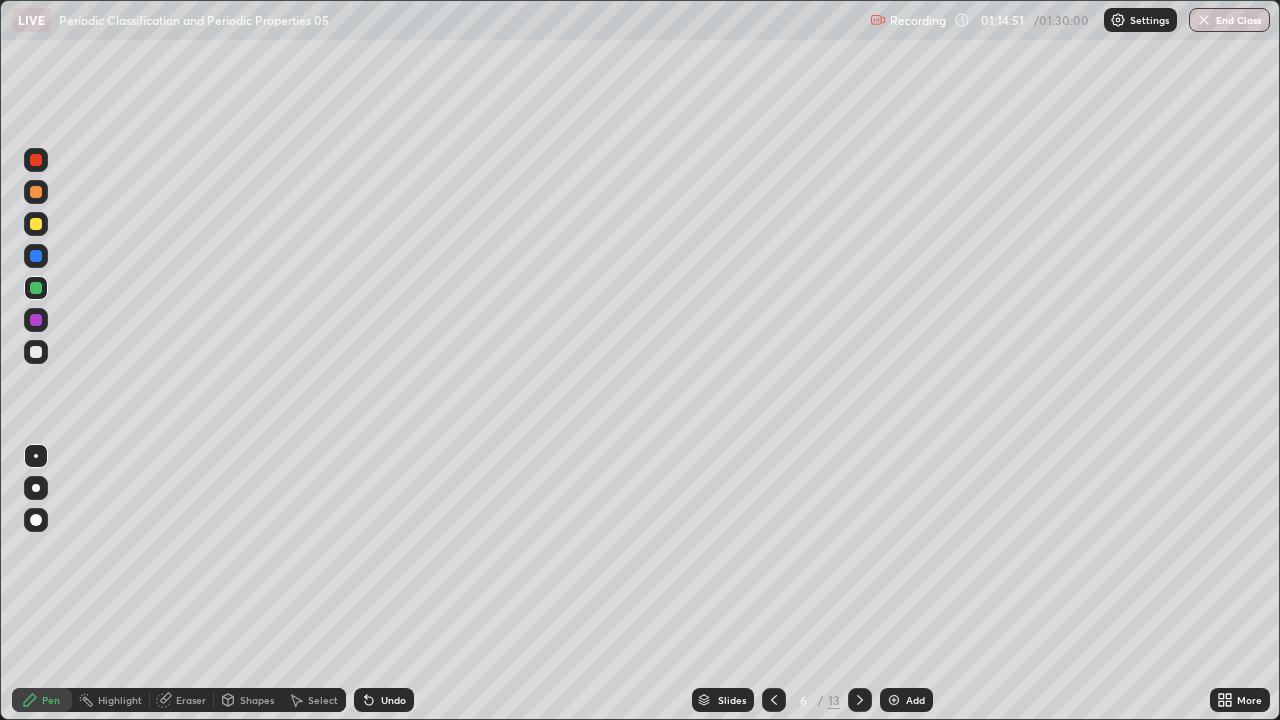 click 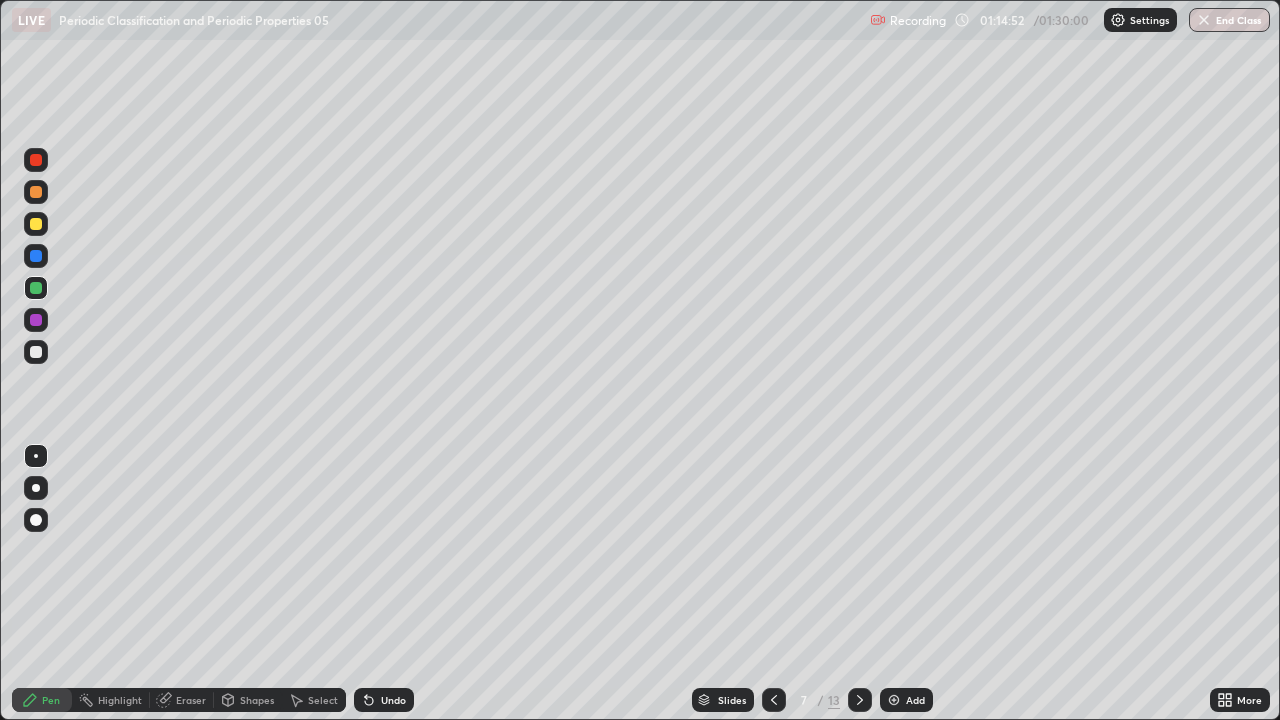 click 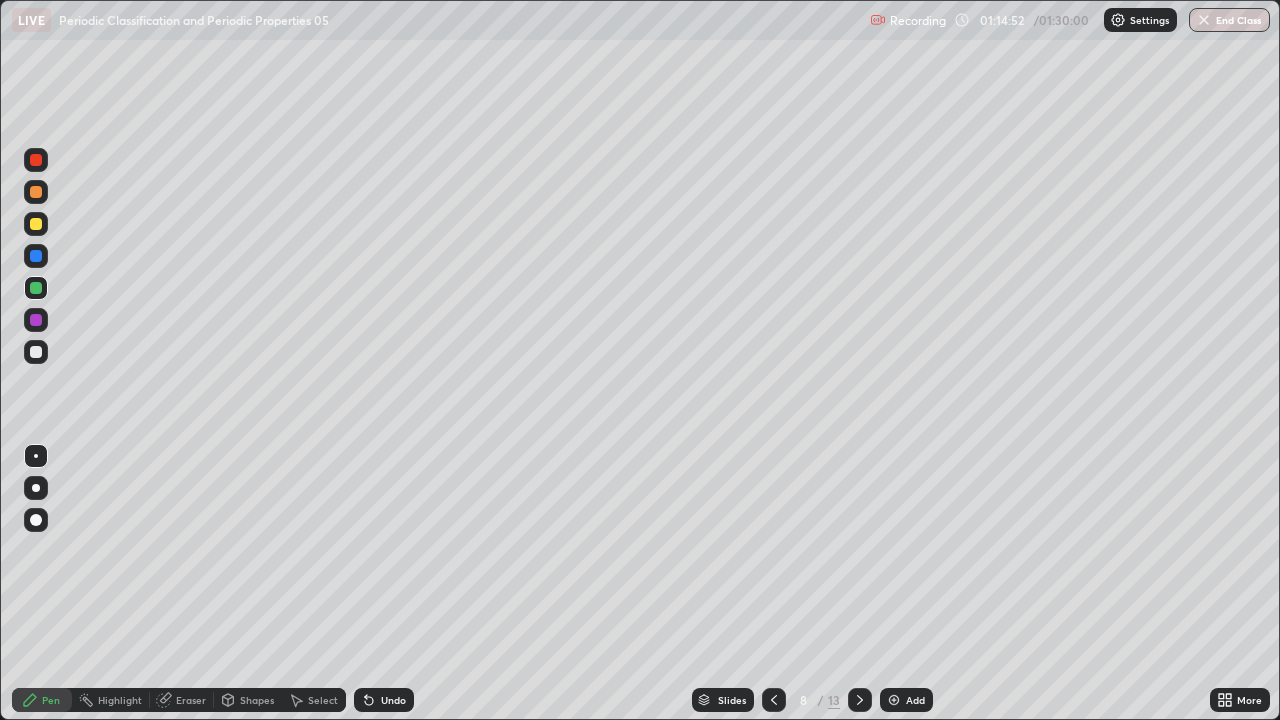 click 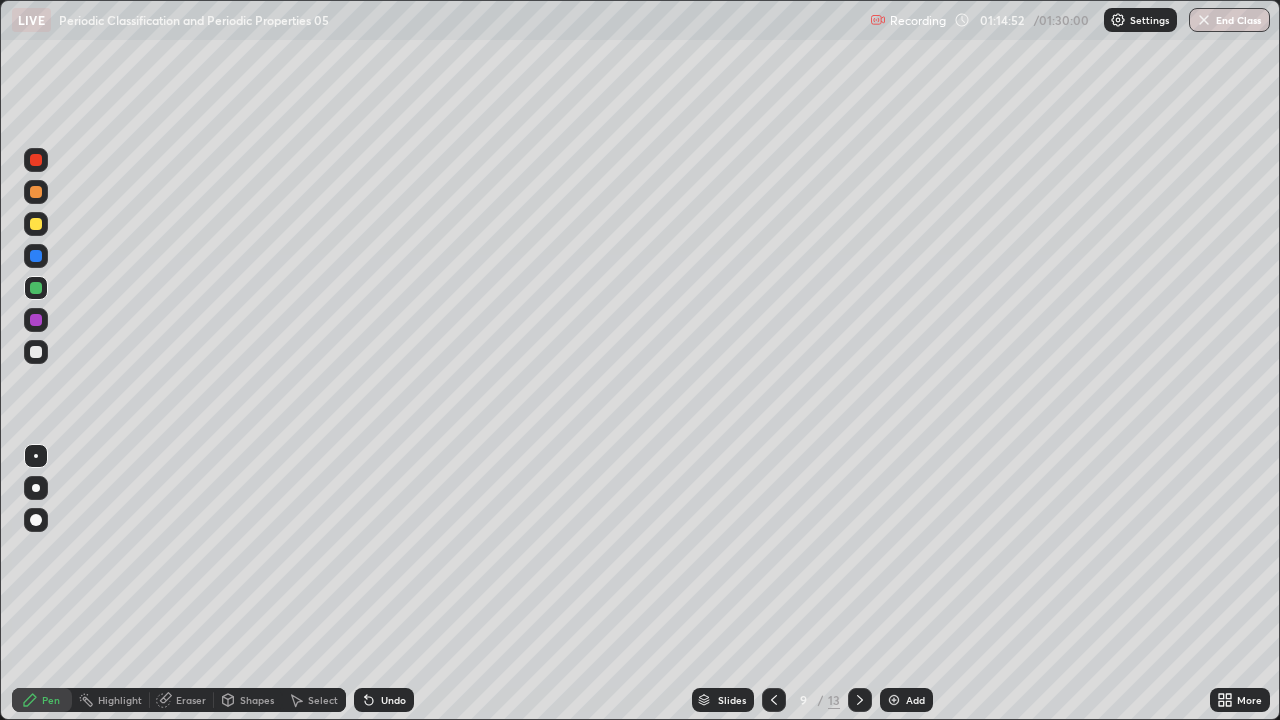 click 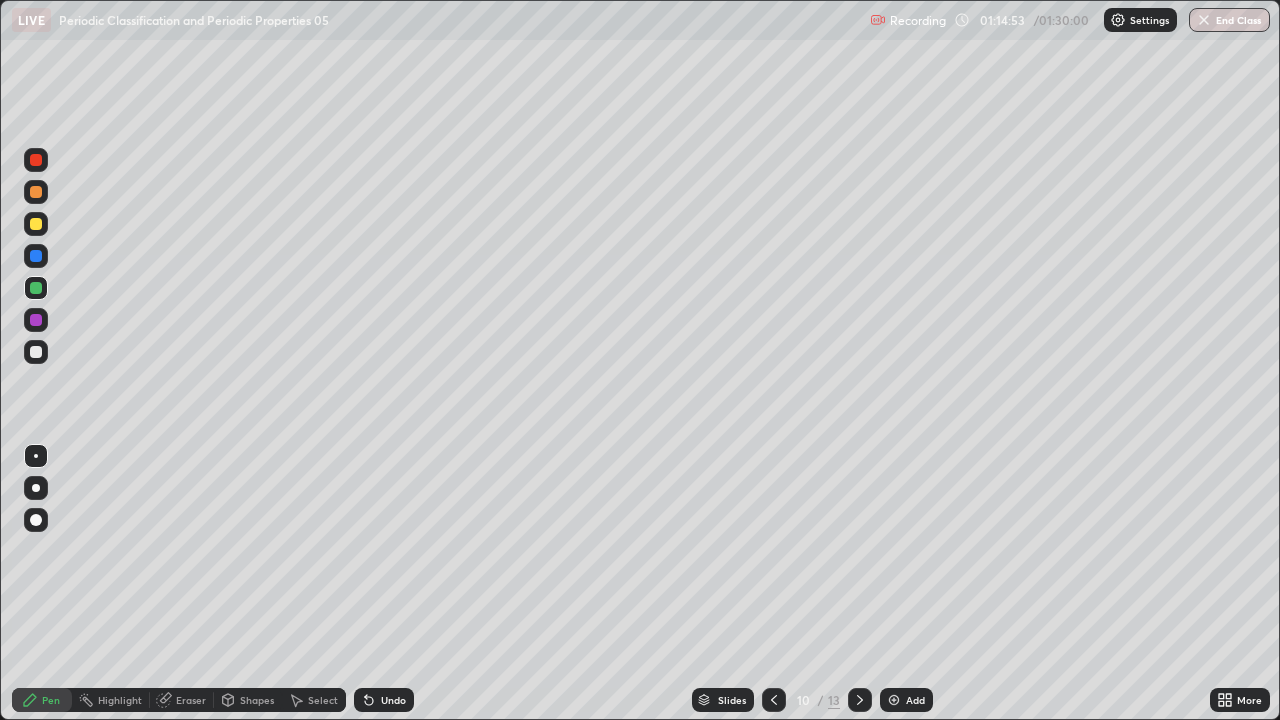 click 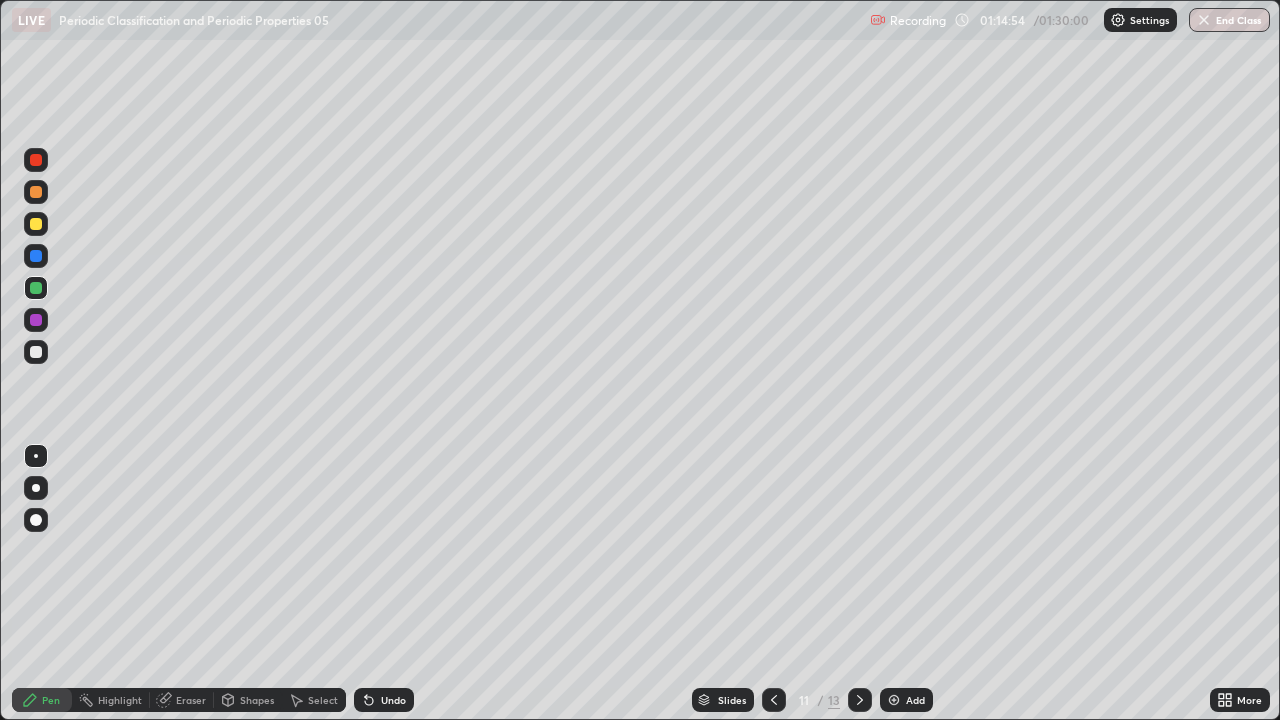 click 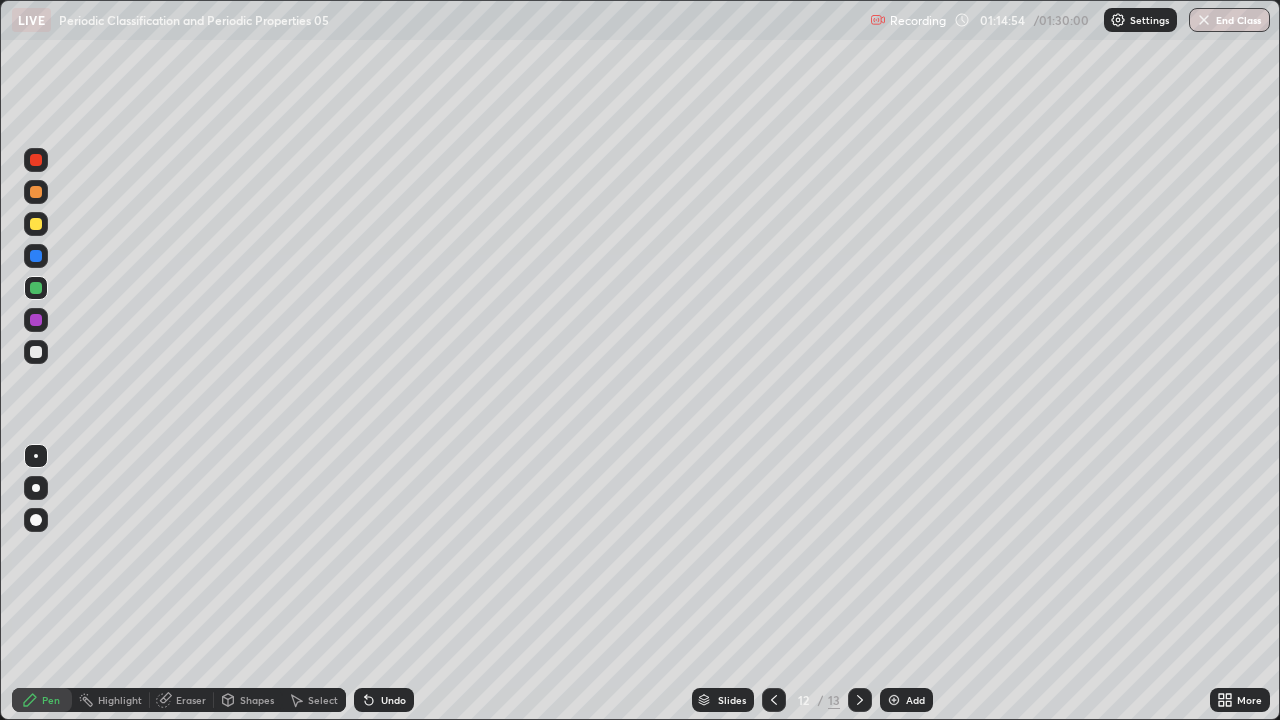 click 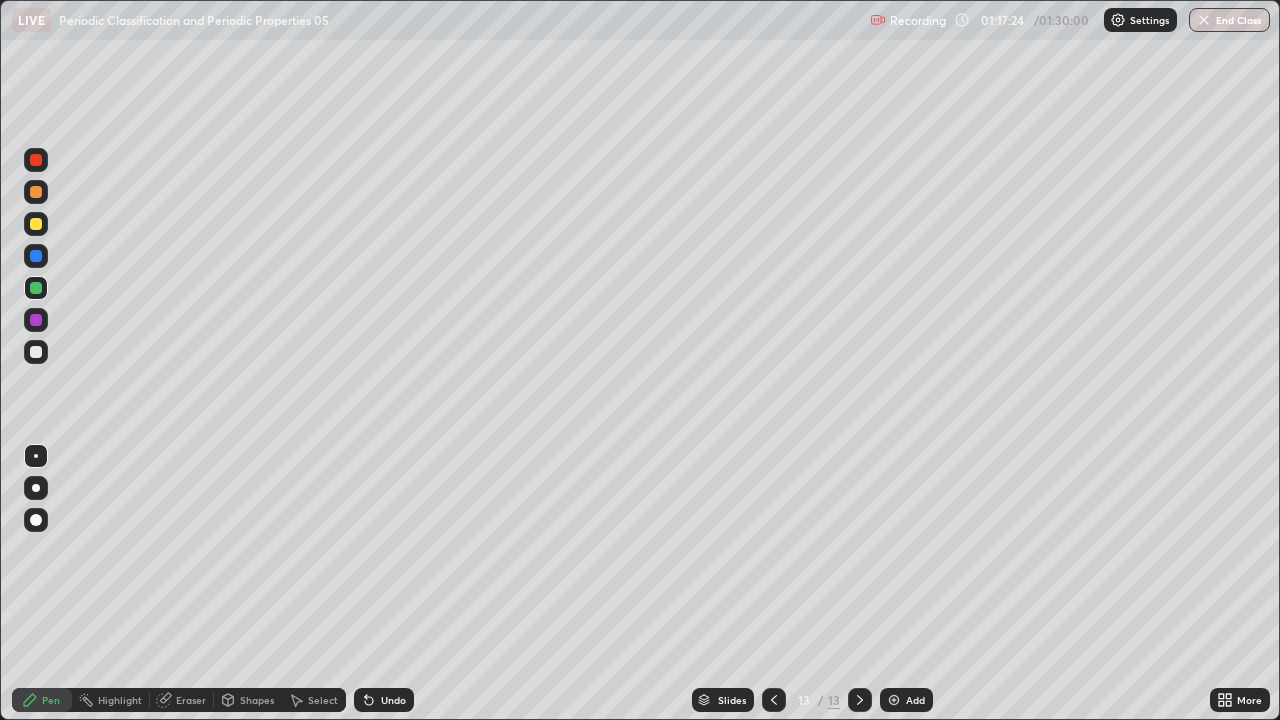 click at bounding box center (36, 224) 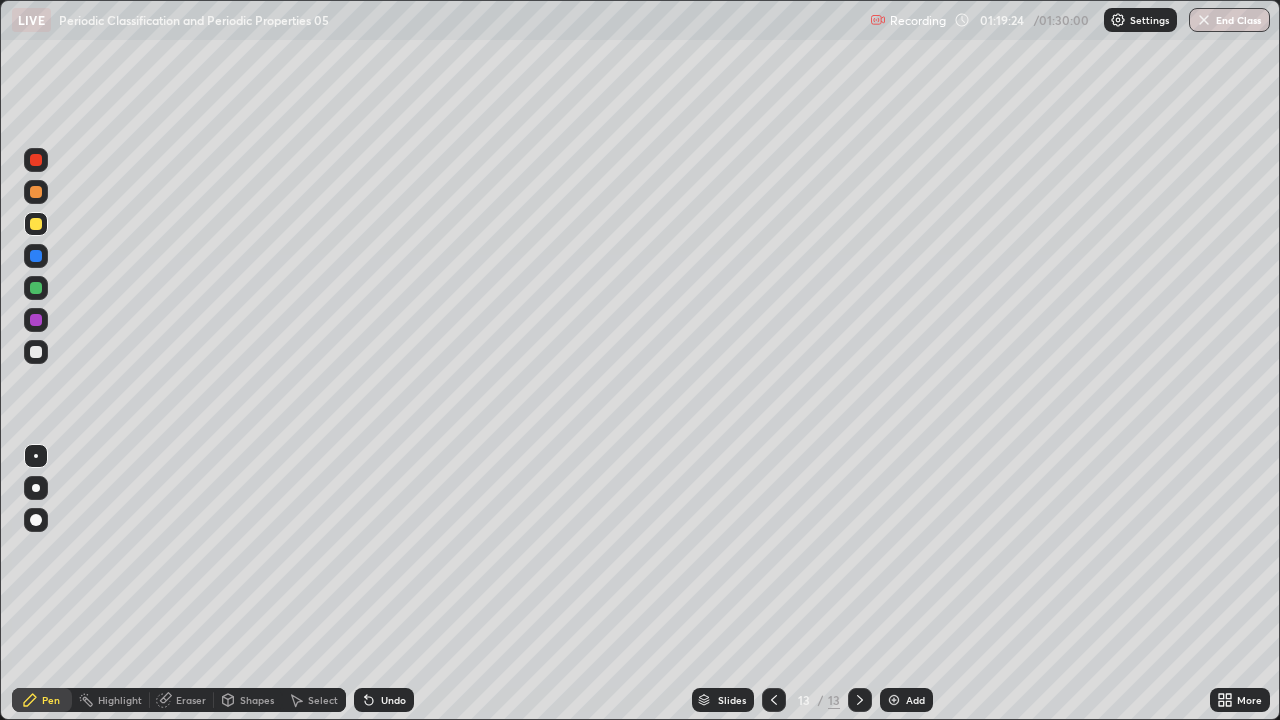 click at bounding box center [36, 288] 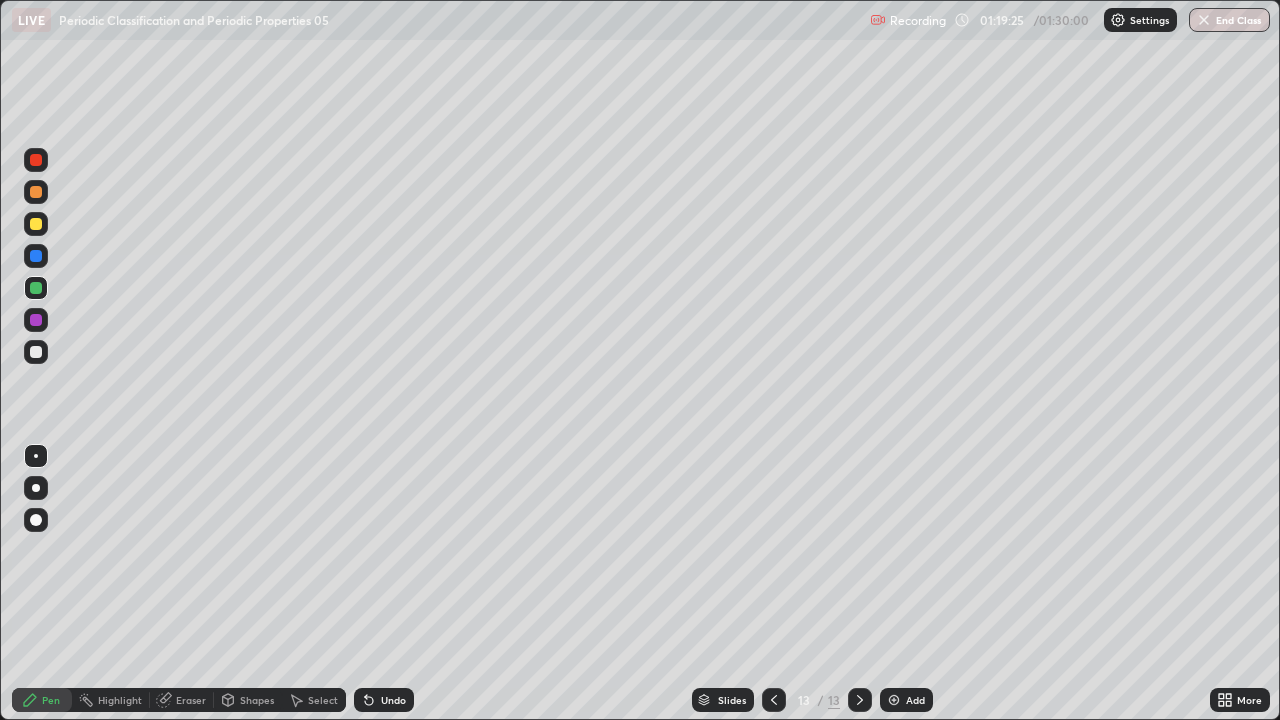 click at bounding box center (36, 160) 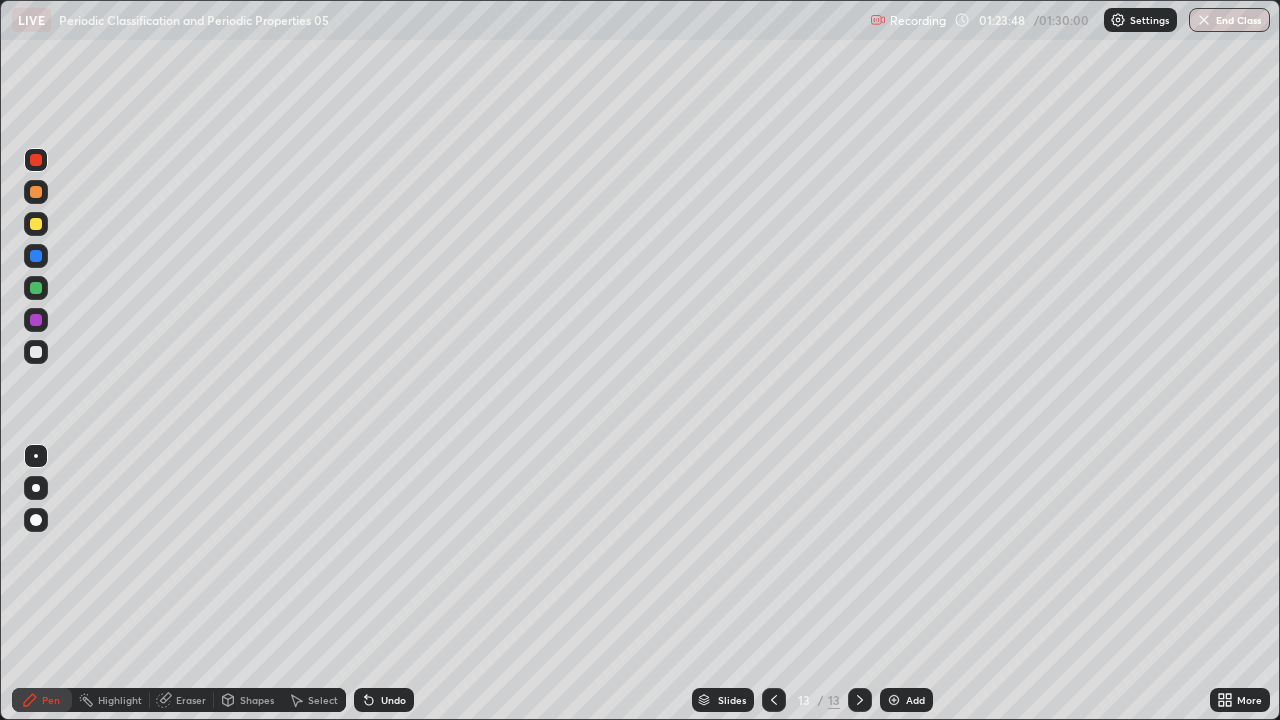 click at bounding box center [894, 700] 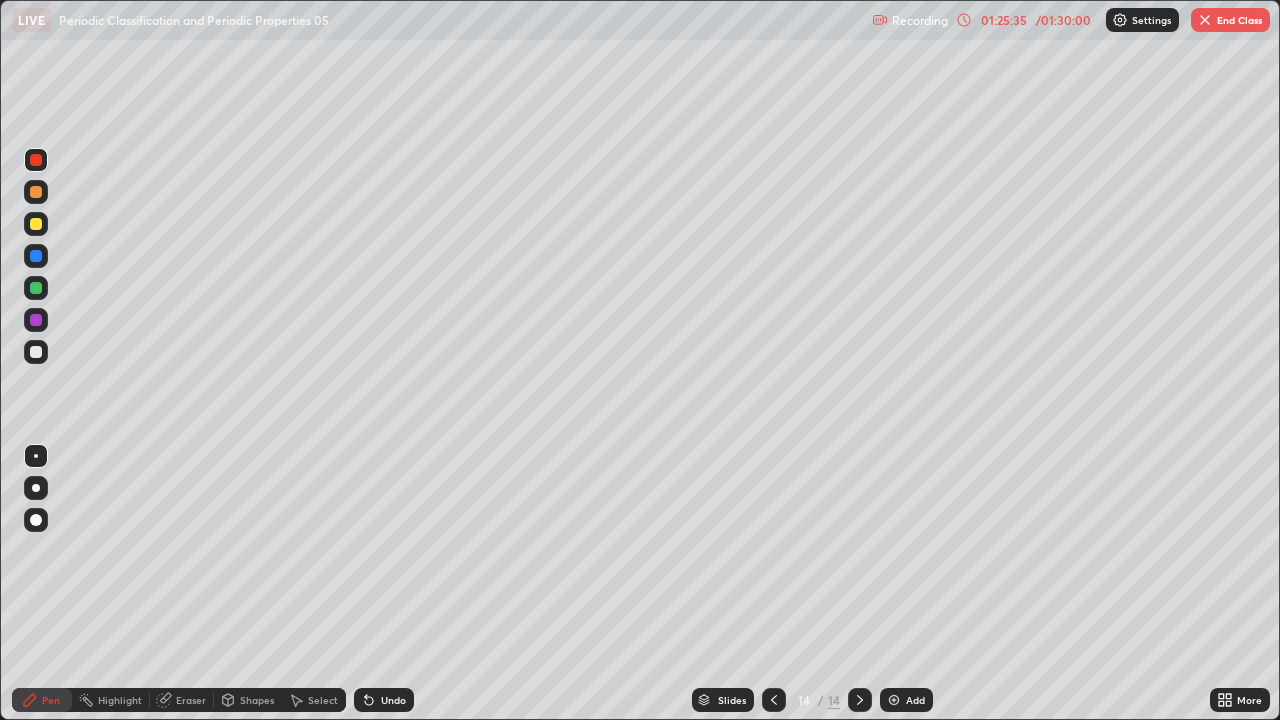 click at bounding box center (774, 700) 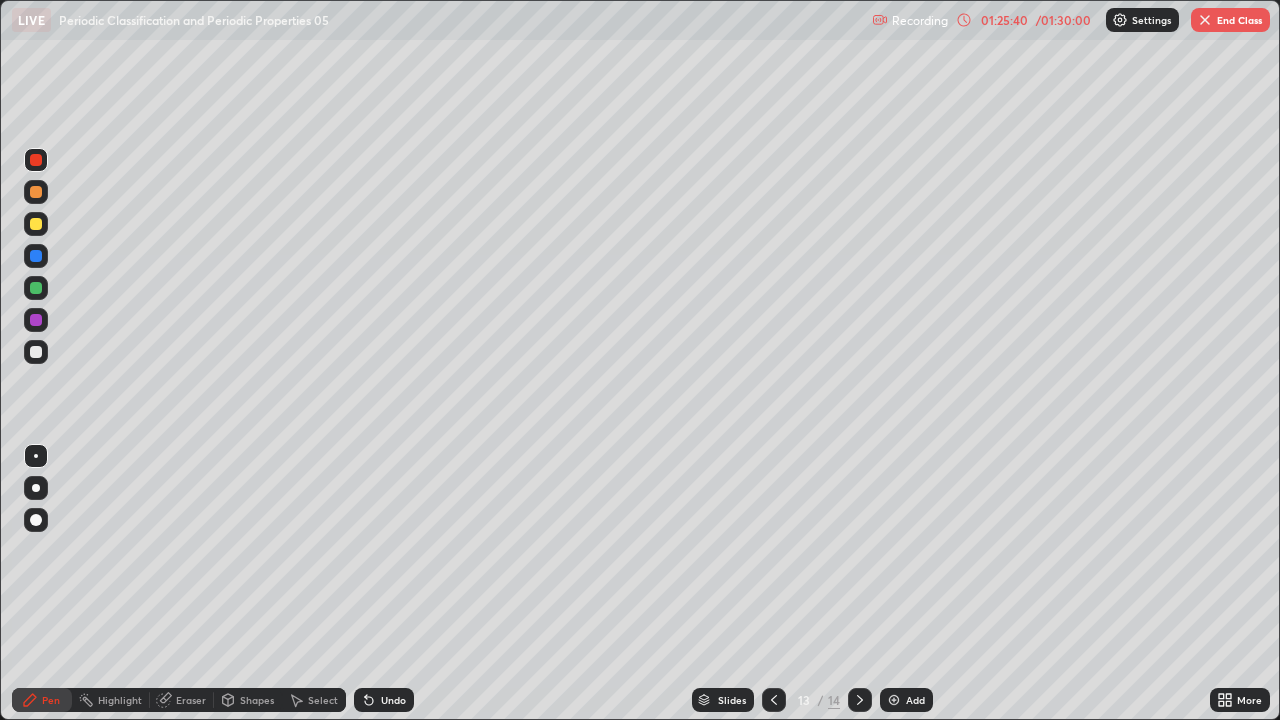 click 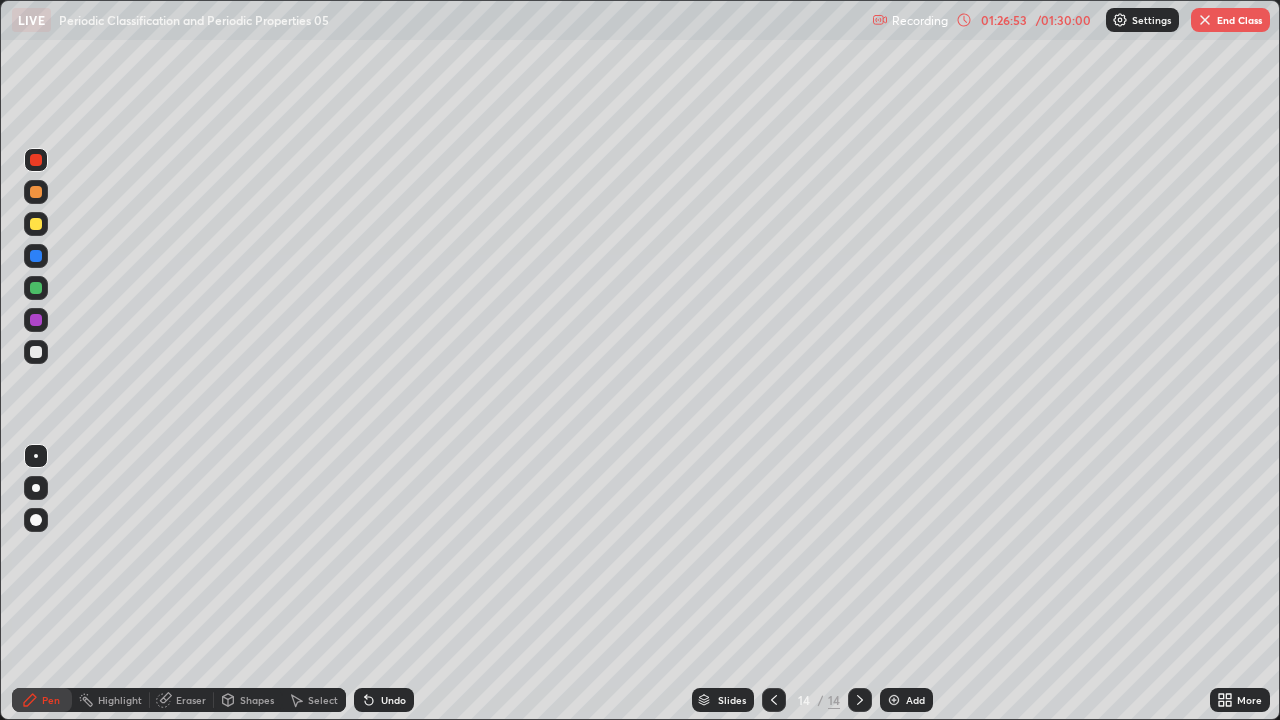 click at bounding box center [1205, 20] 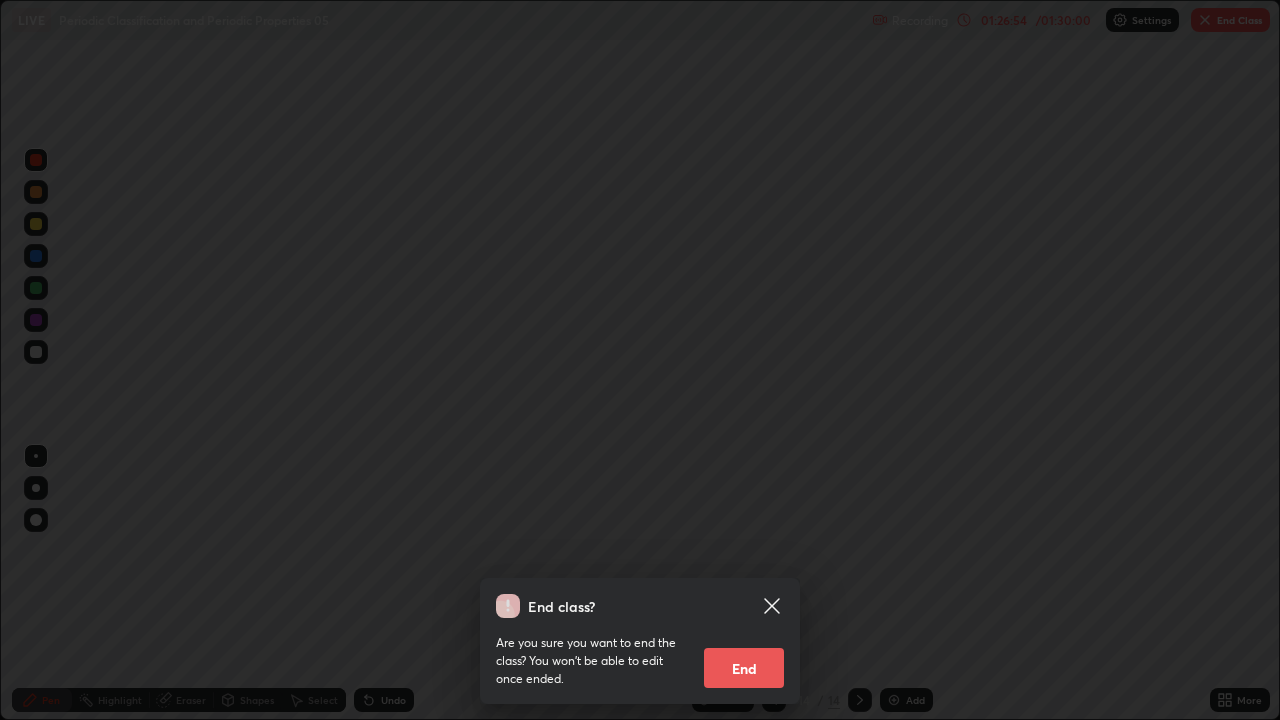 click on "End" at bounding box center (744, 668) 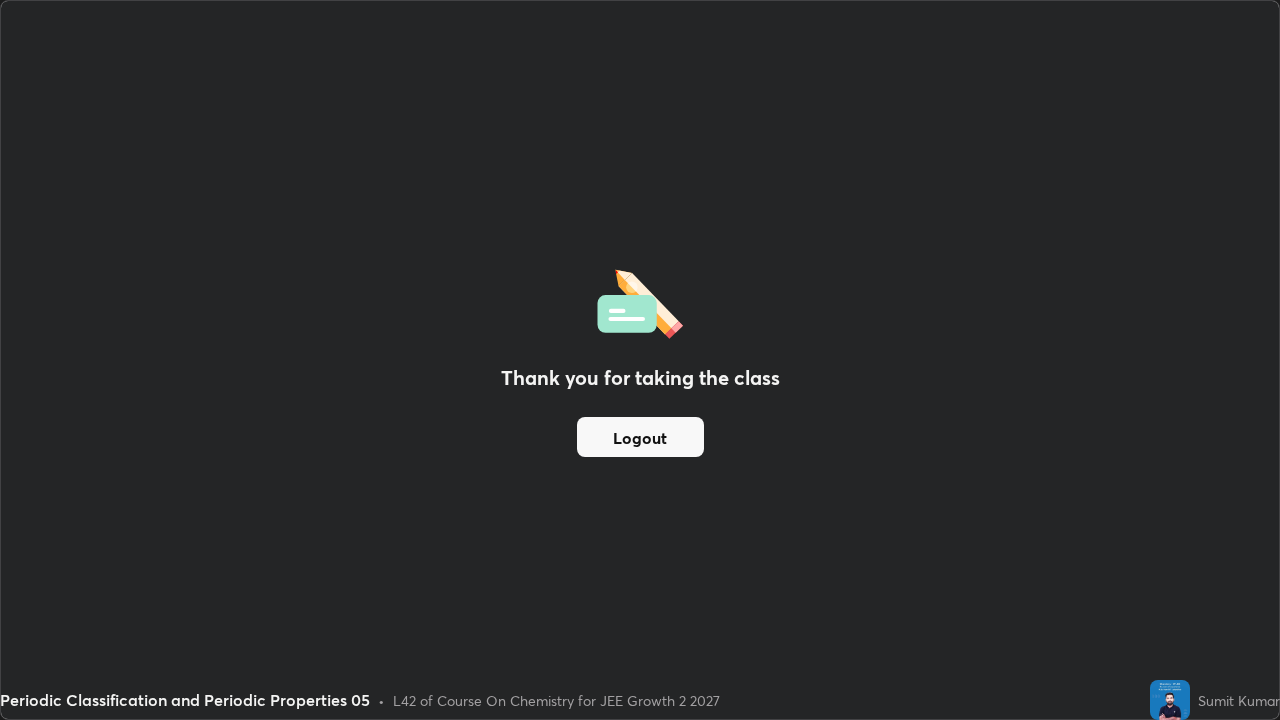 click on "Logout" at bounding box center [640, 437] 